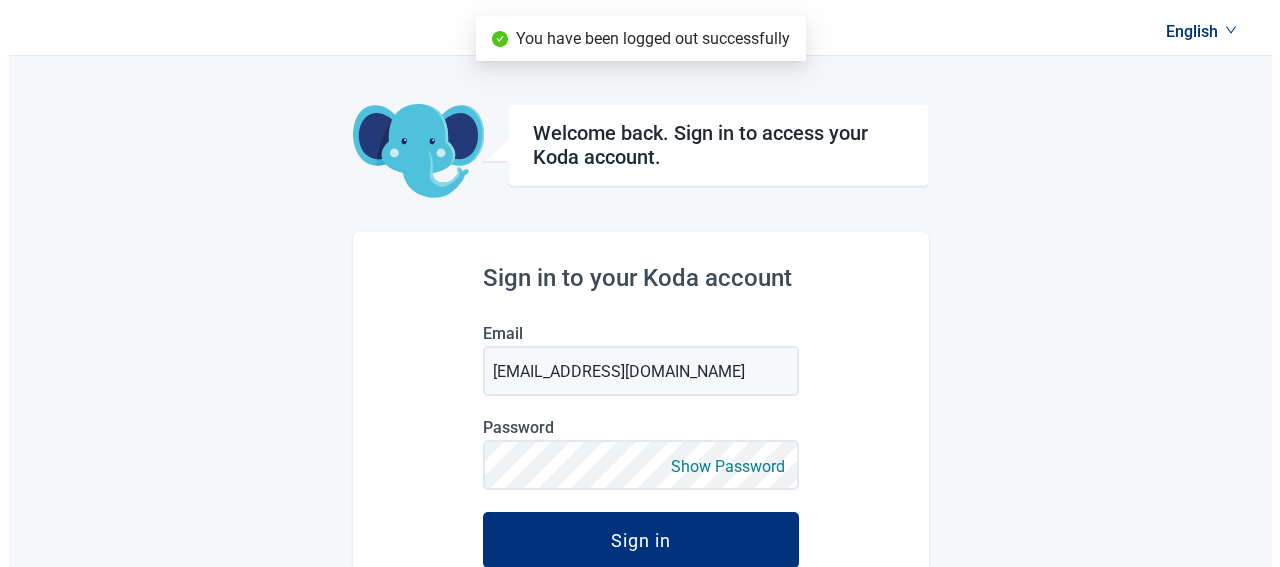 scroll, scrollTop: 0, scrollLeft: 0, axis: both 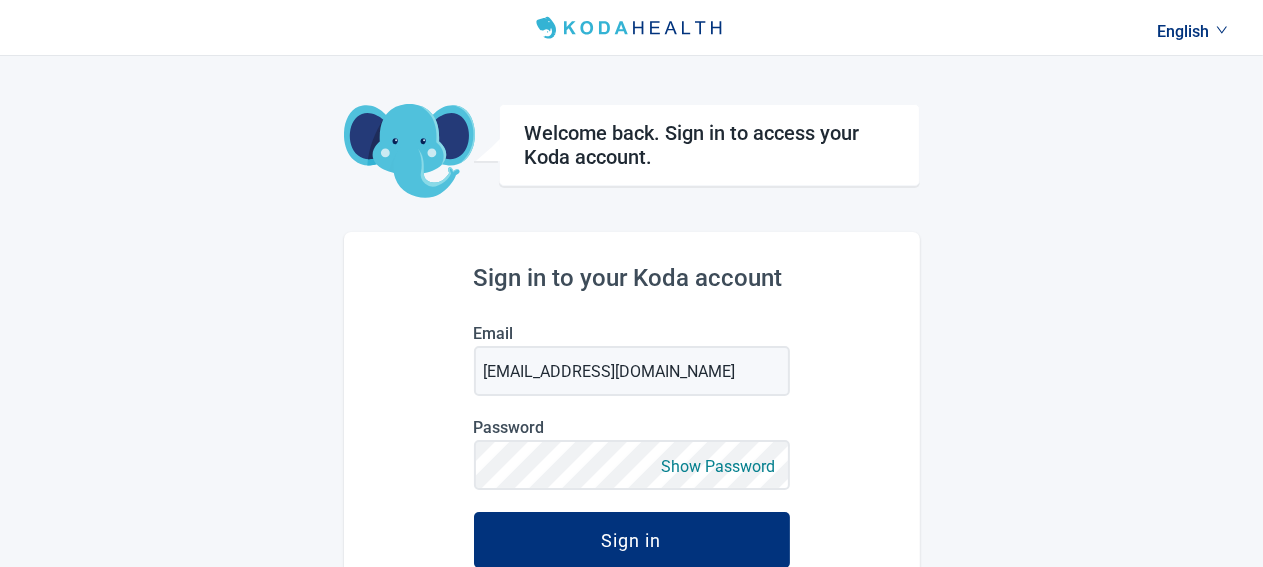 click on "Show   Password" at bounding box center (719, 466) 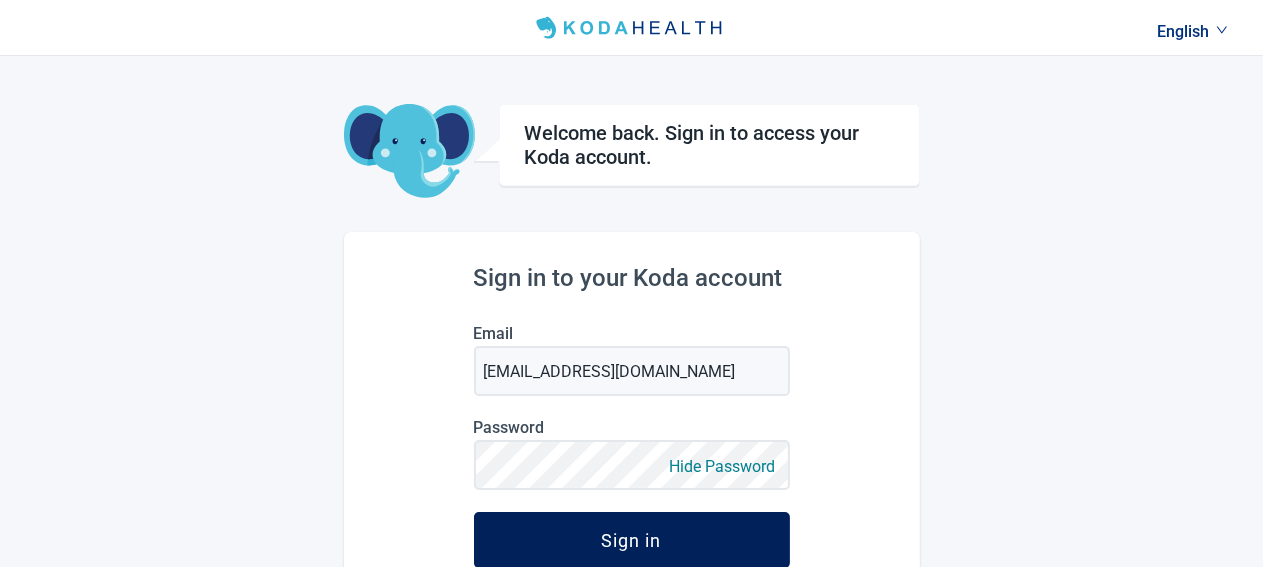 click on "Sign in" at bounding box center (632, 540) 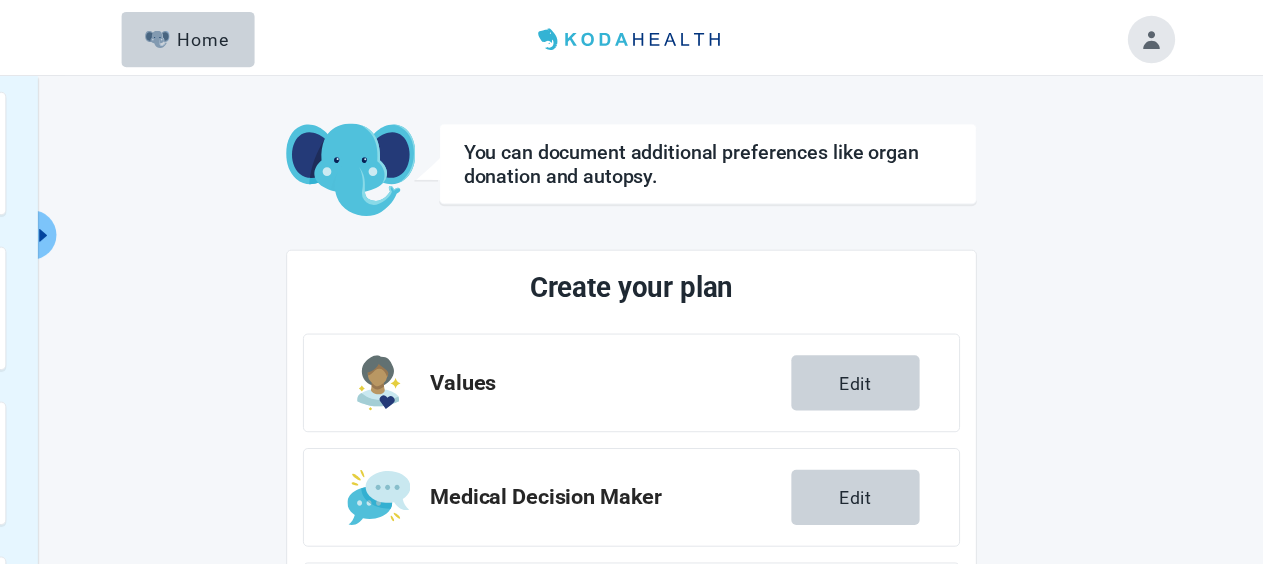 scroll, scrollTop: 495, scrollLeft: 0, axis: vertical 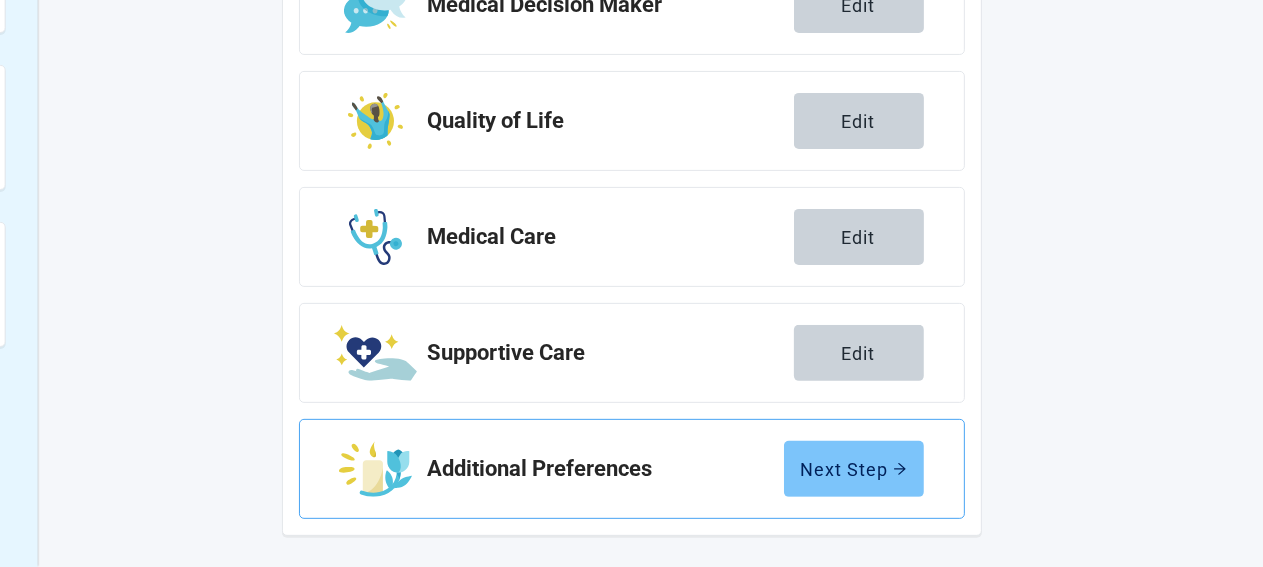 click on "Next Step" at bounding box center (854, 469) 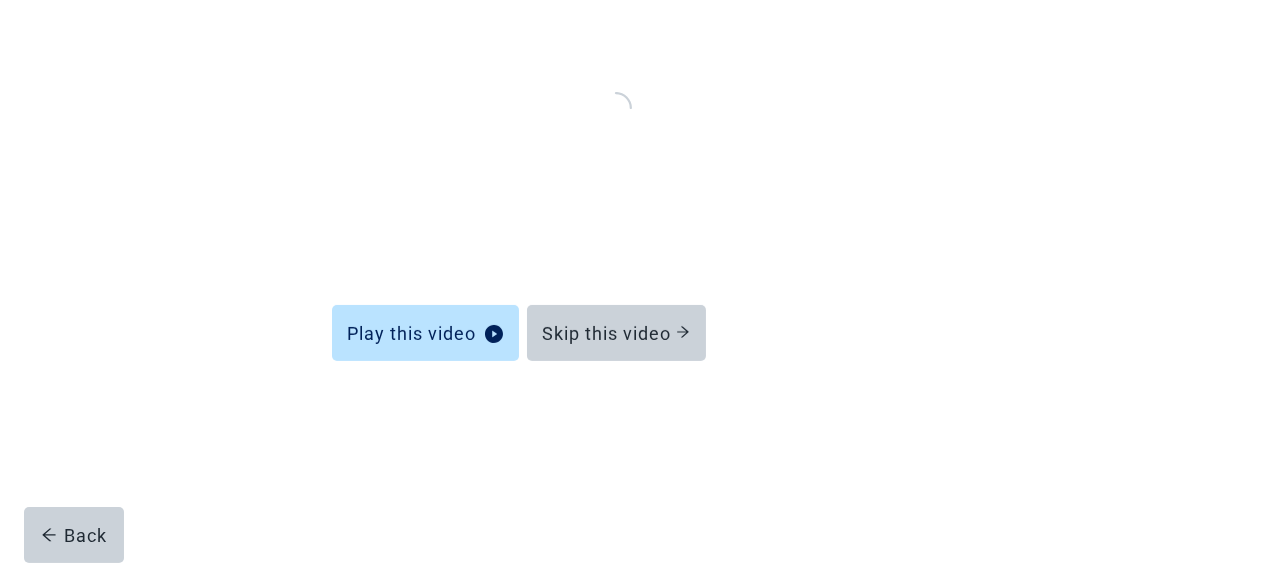 scroll, scrollTop: 204, scrollLeft: 0, axis: vertical 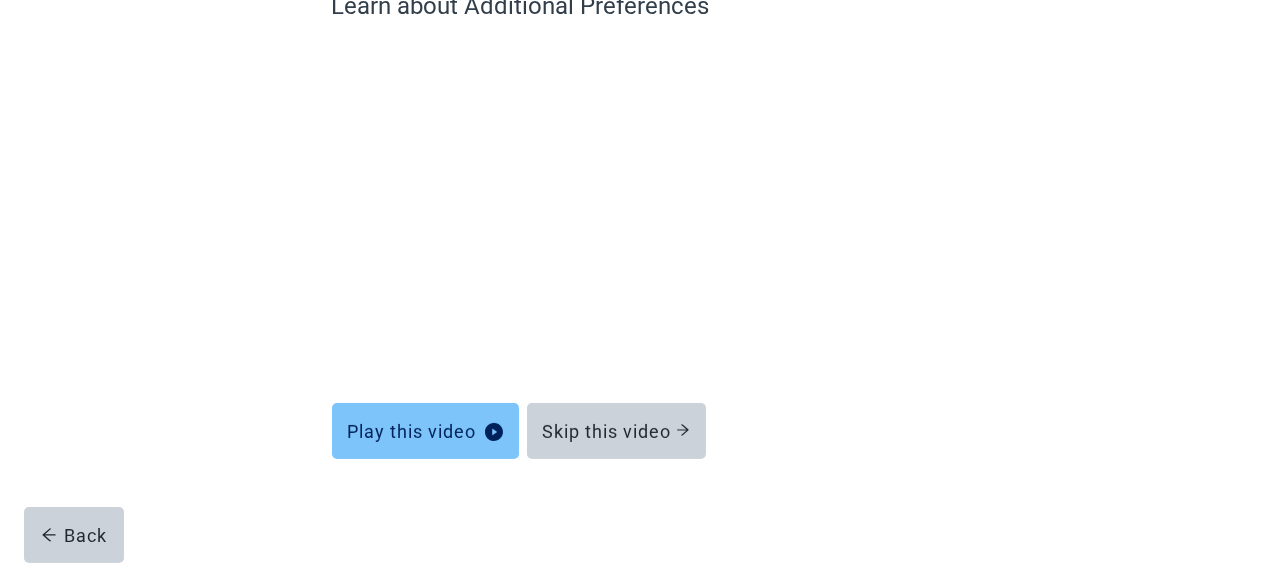 click on "Play this video" at bounding box center [425, 431] 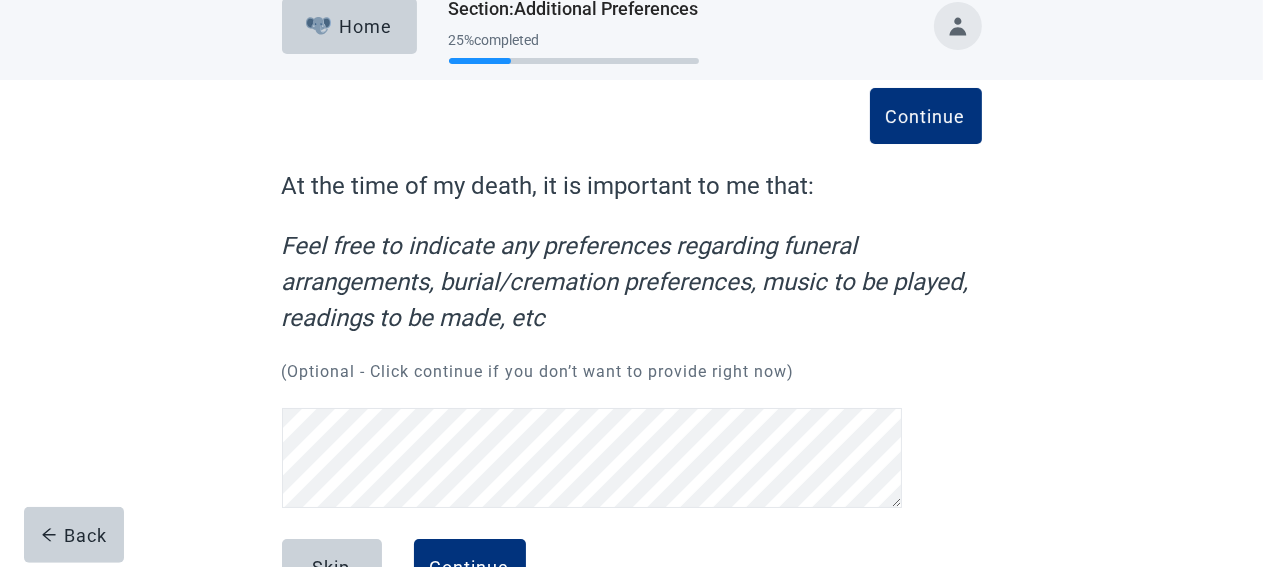 scroll, scrollTop: 37, scrollLeft: 0, axis: vertical 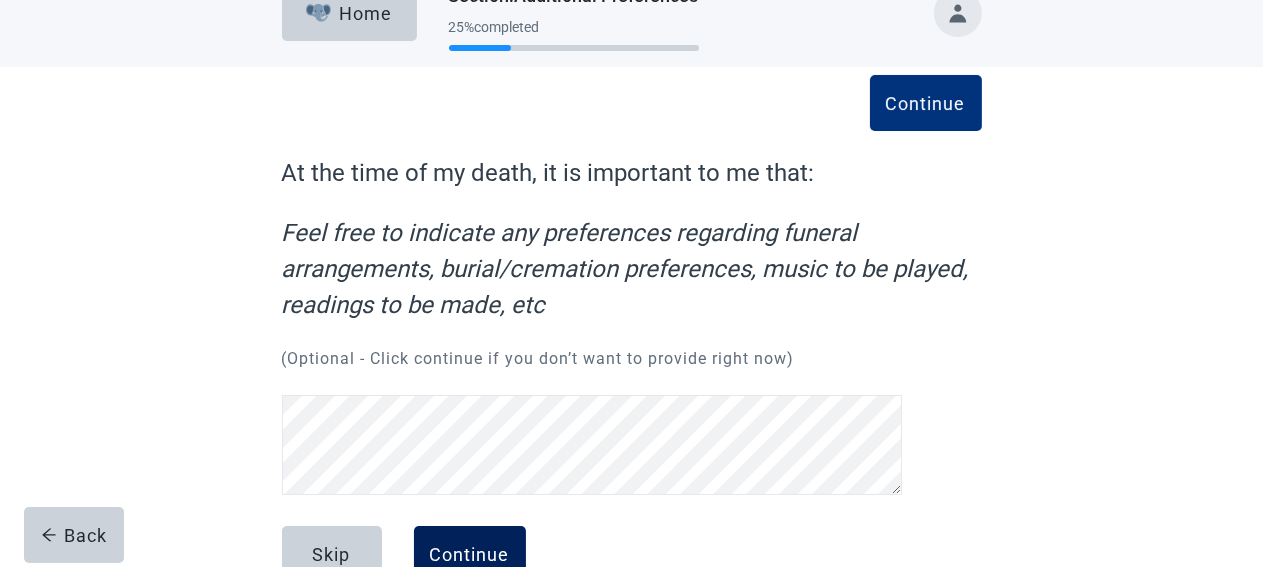 click on "Continue" at bounding box center (470, 554) 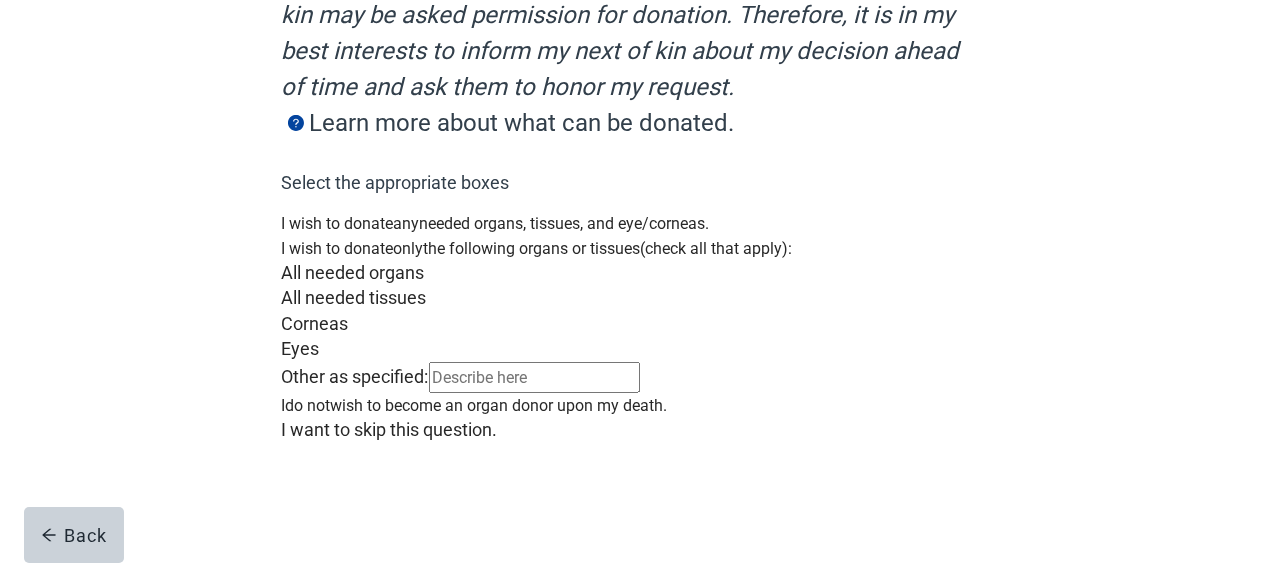 scroll, scrollTop: 662, scrollLeft: 0, axis: vertical 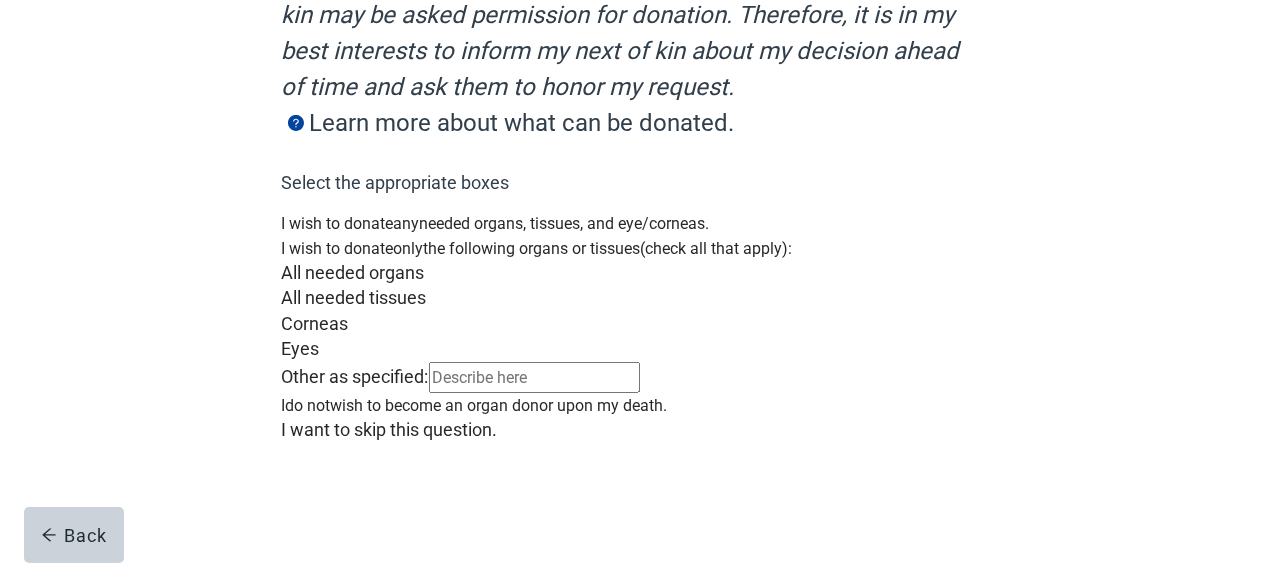 click at bounding box center (632, 362) 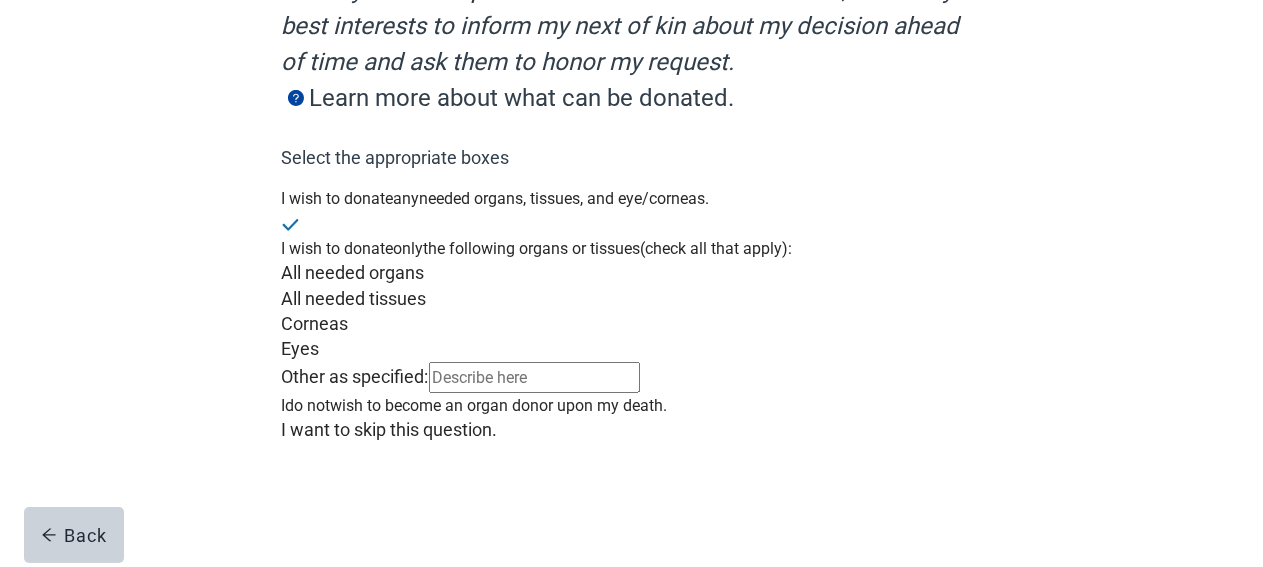 click at bounding box center [534, 377] 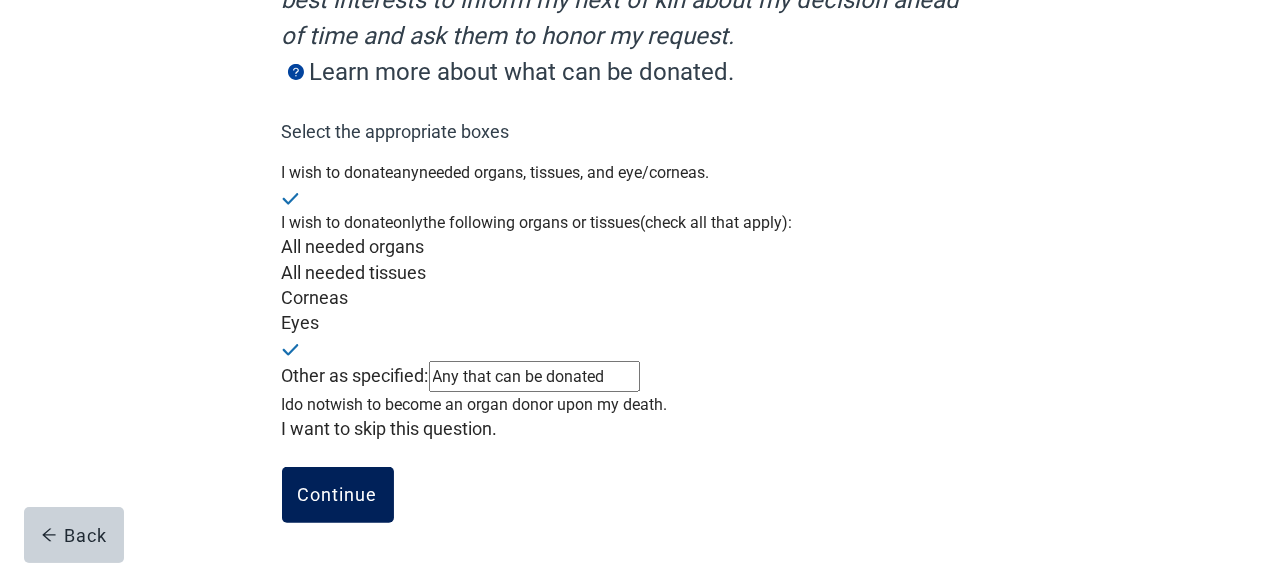 type on "Any that can be donated" 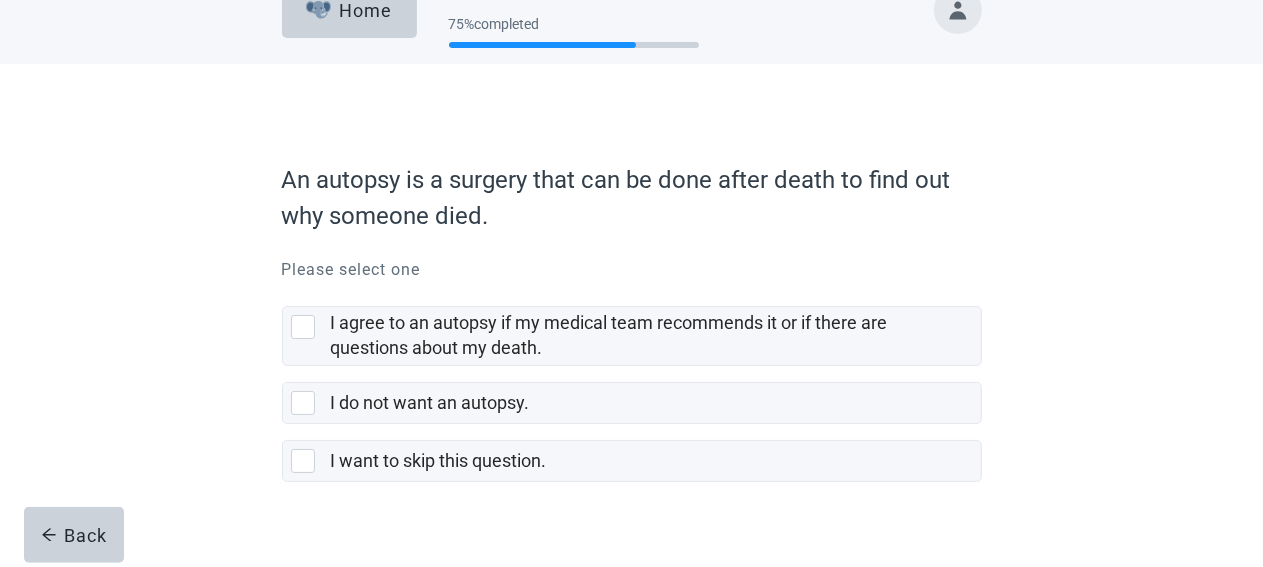 scroll, scrollTop: 69, scrollLeft: 0, axis: vertical 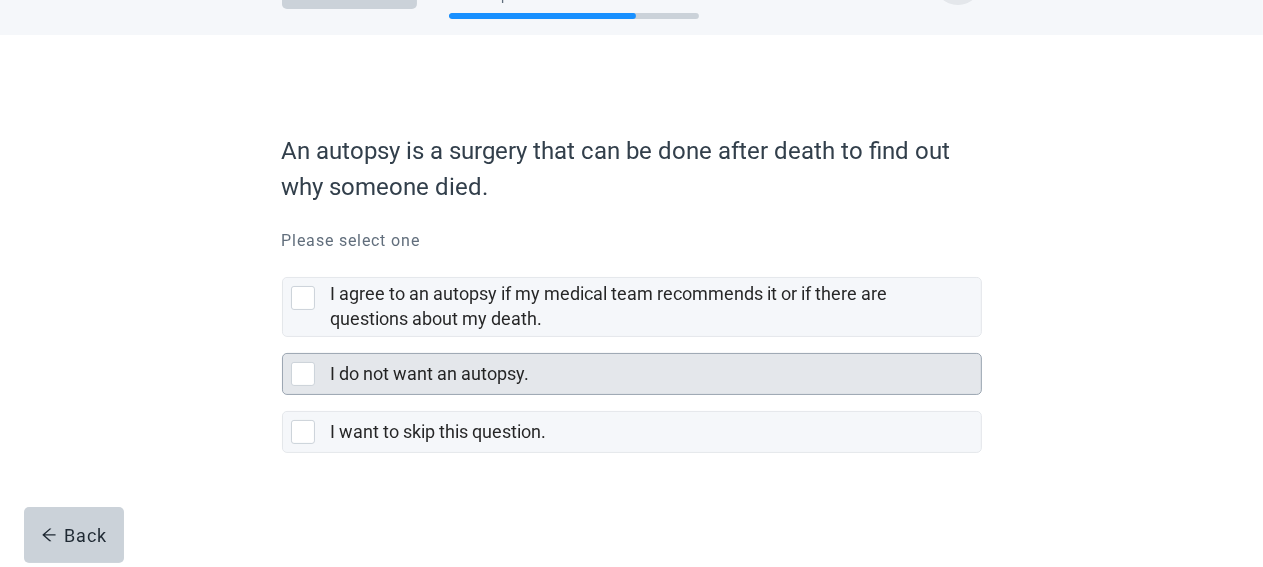 click at bounding box center (303, 374) 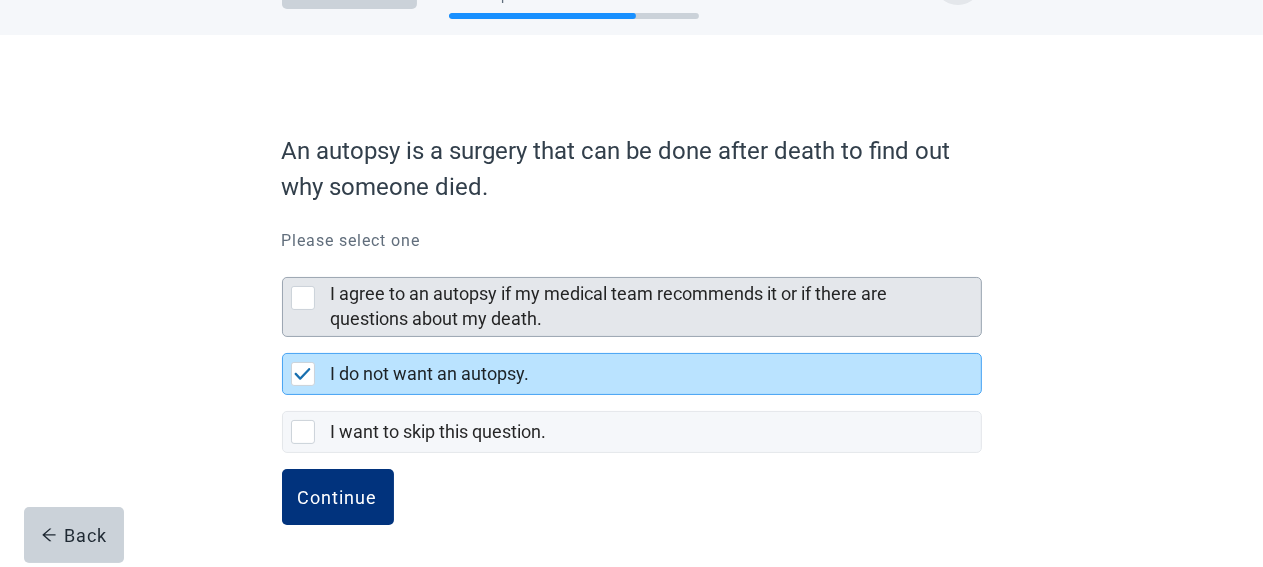 click at bounding box center [303, 298] 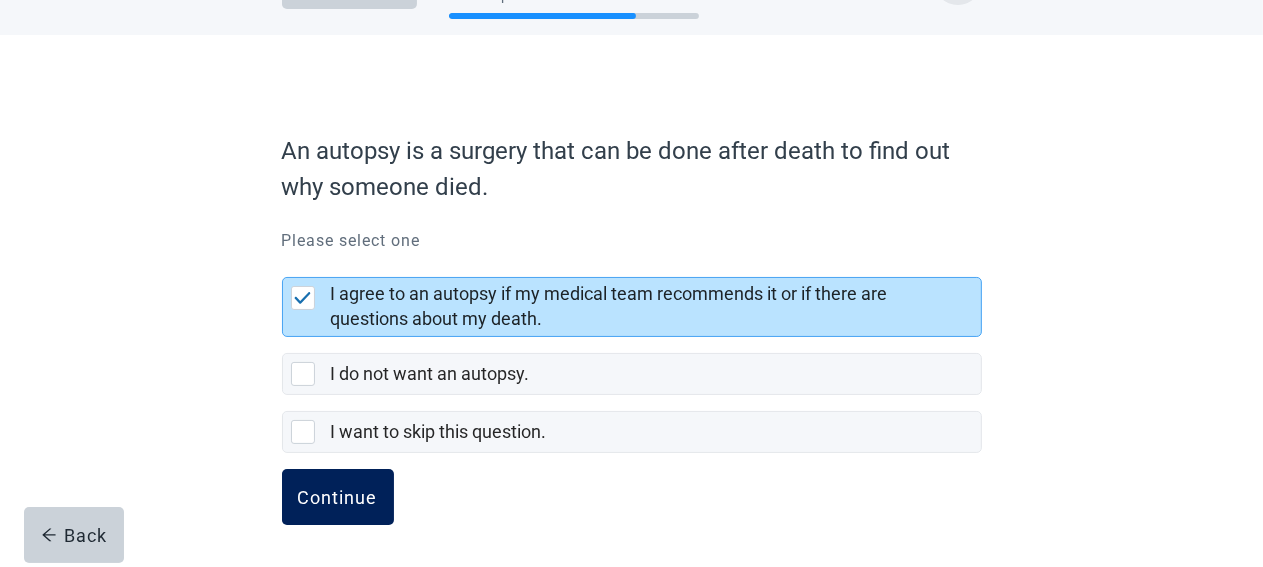 click on "Continue" at bounding box center (338, 497) 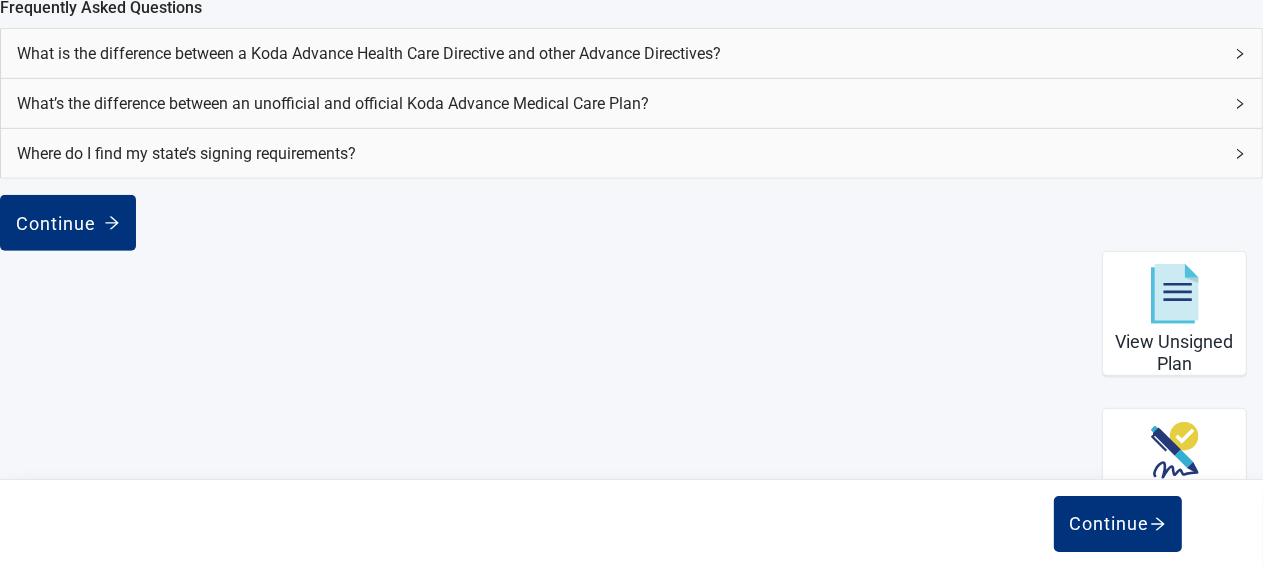 scroll, scrollTop: 984, scrollLeft: 0, axis: vertical 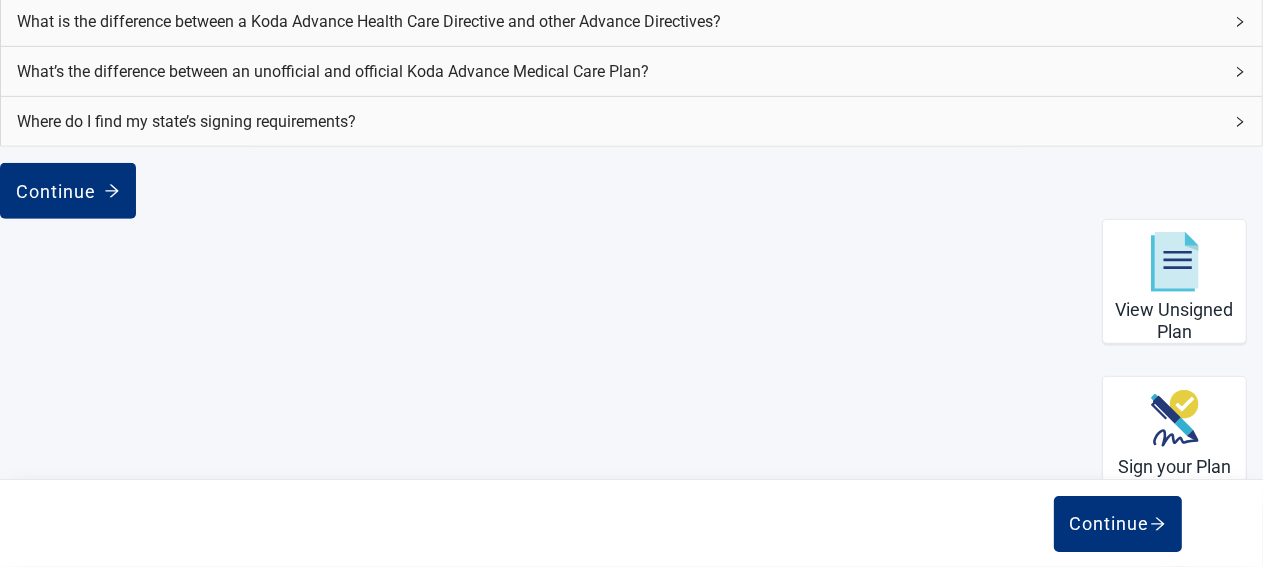 click 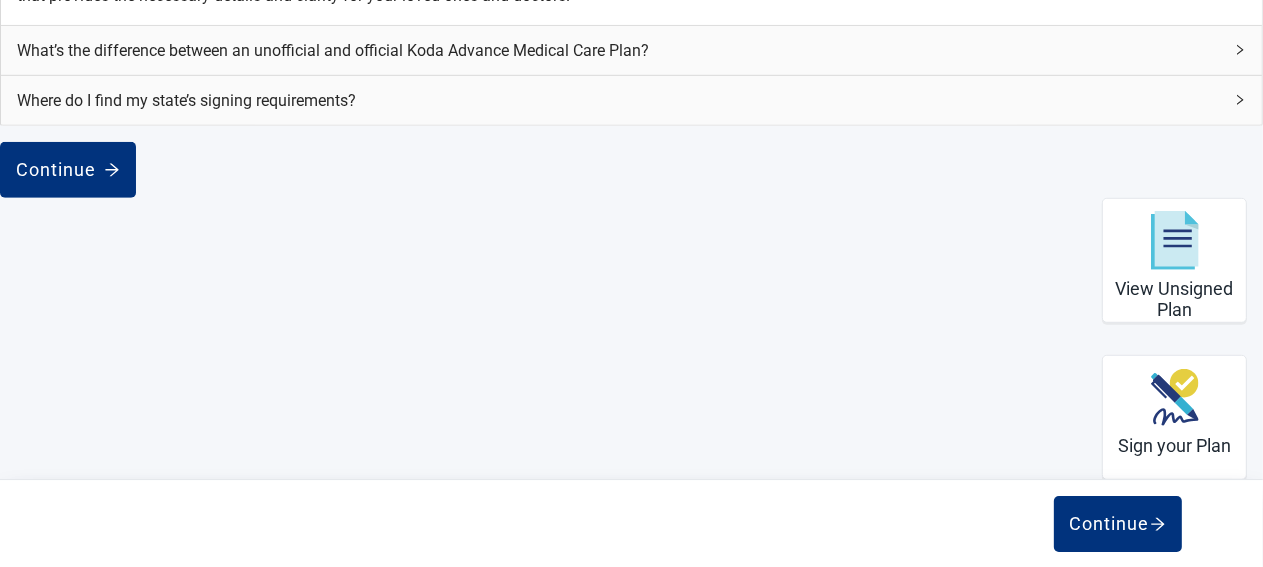 scroll, scrollTop: 1167, scrollLeft: 0, axis: vertical 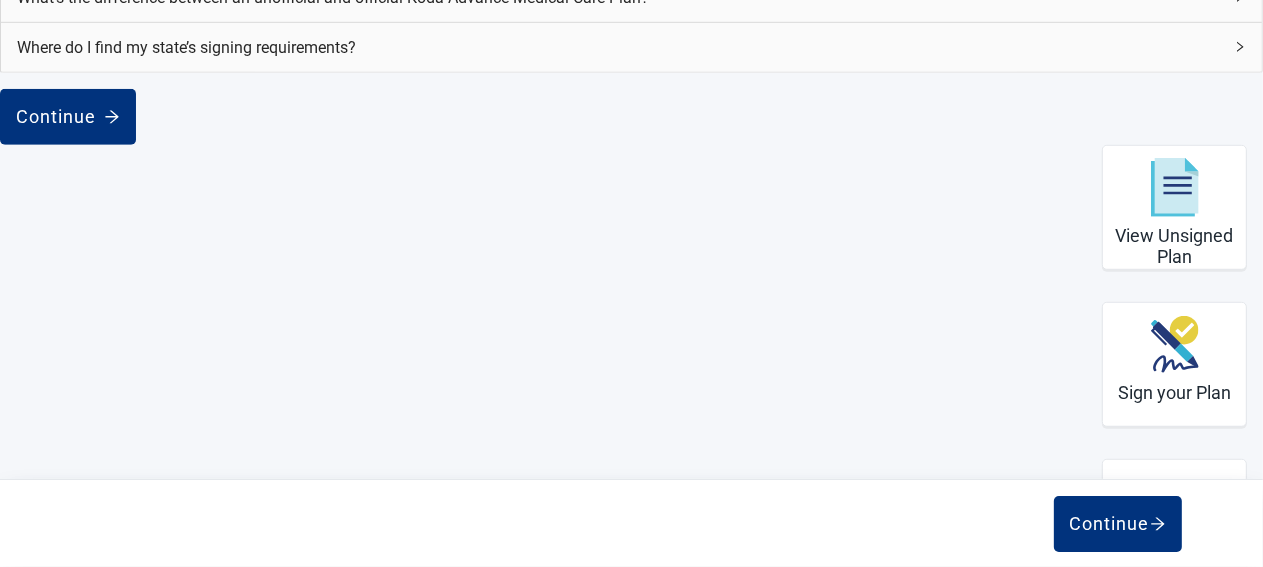 click on "What’s the difference between an unofficial and official Koda Advance Medical Care Plan?" at bounding box center [631, -3] 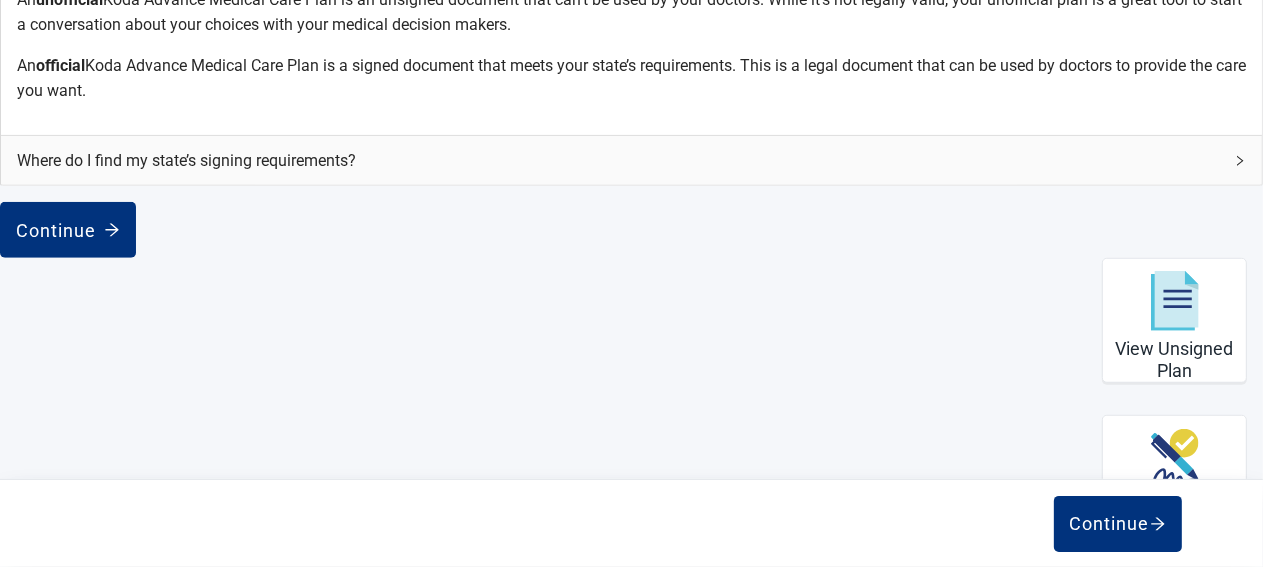 scroll, scrollTop: 1272, scrollLeft: 0, axis: vertical 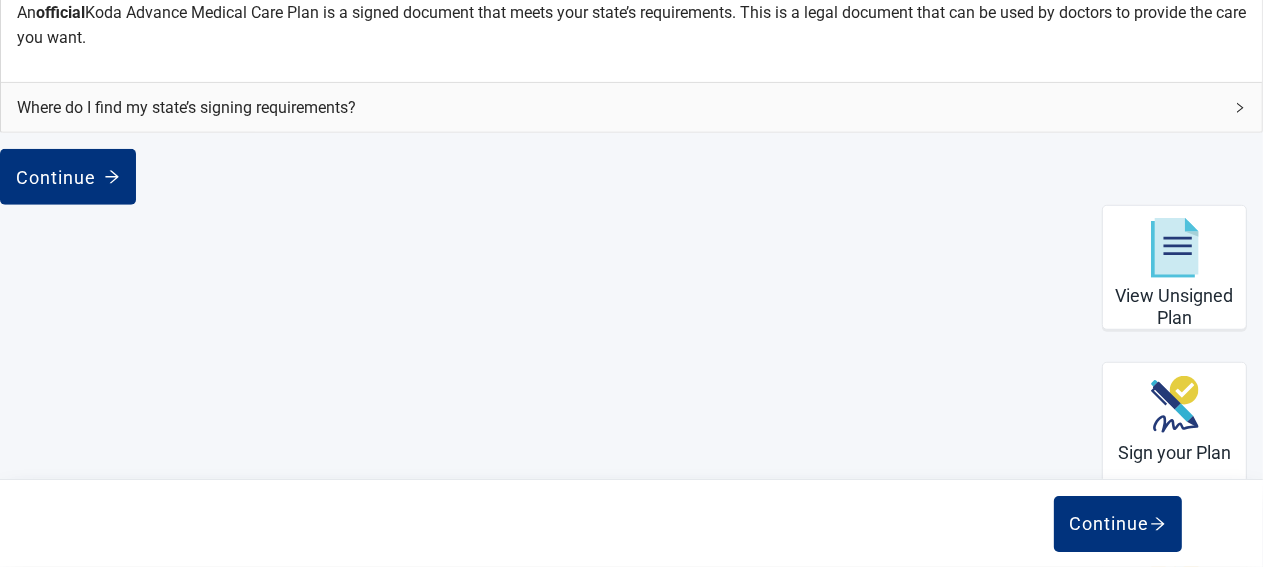 click on "Where do I find my state’s signing requirements?" at bounding box center (631, 107) 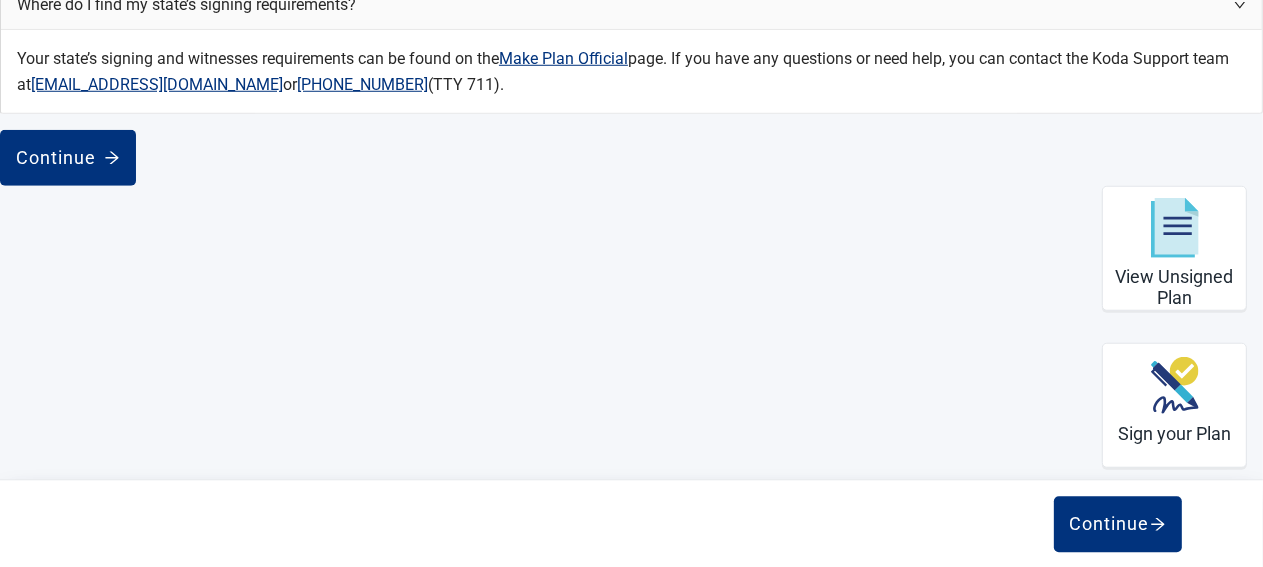 scroll, scrollTop: 1491, scrollLeft: 0, axis: vertical 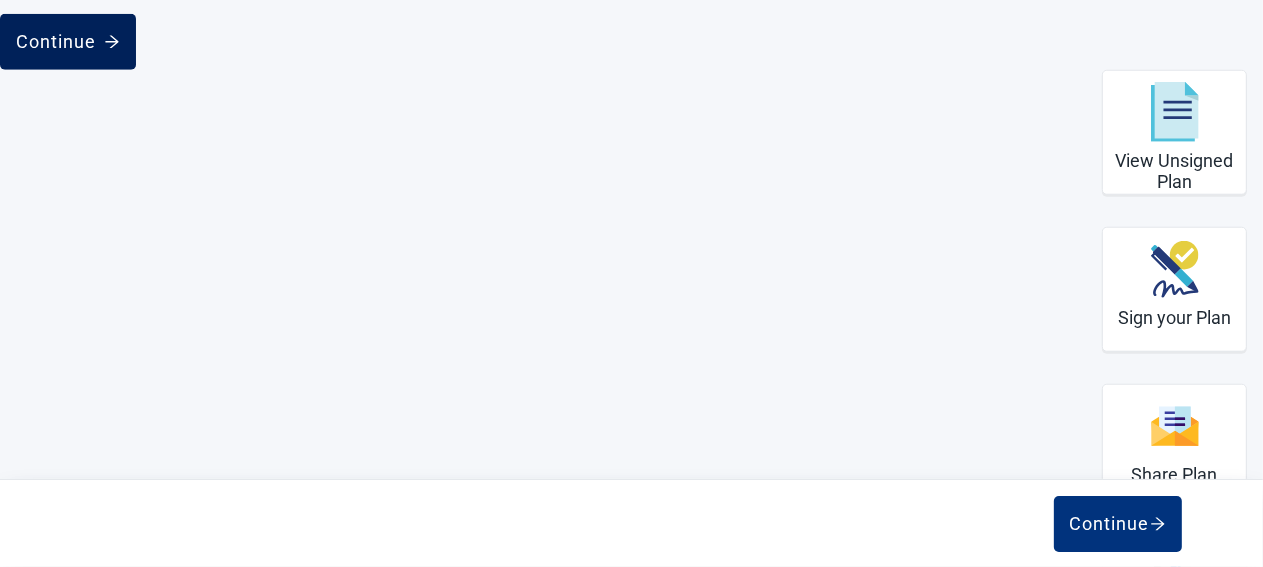 click on "Continue" at bounding box center [68, 42] 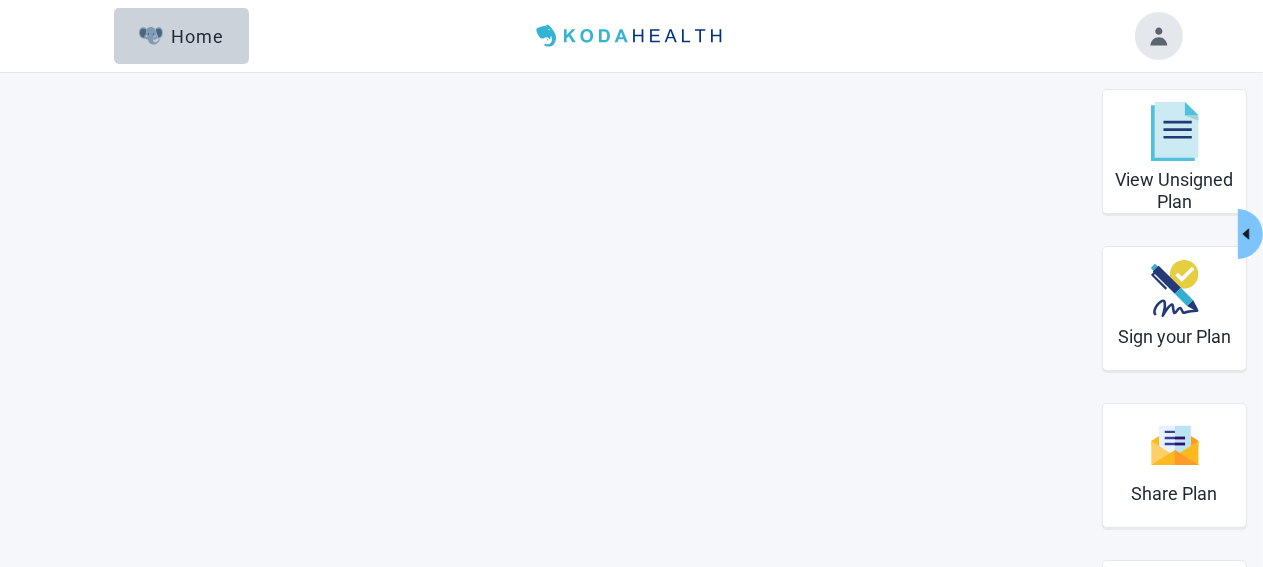 scroll, scrollTop: 211, scrollLeft: 0, axis: vertical 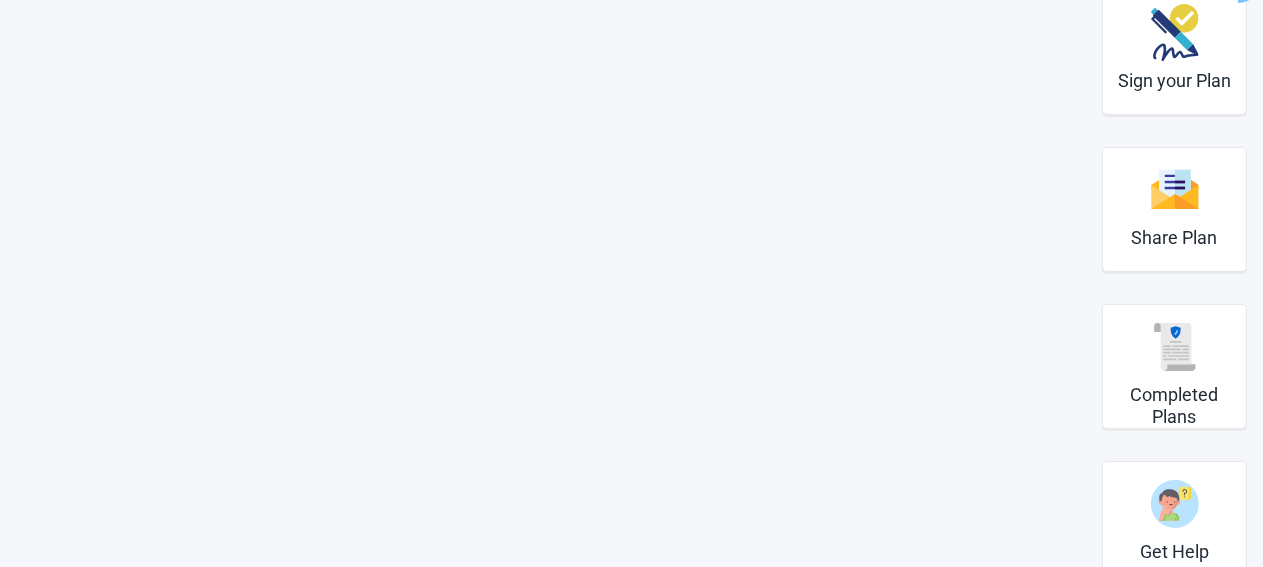 click on "Edit" at bounding box center [232, 790] 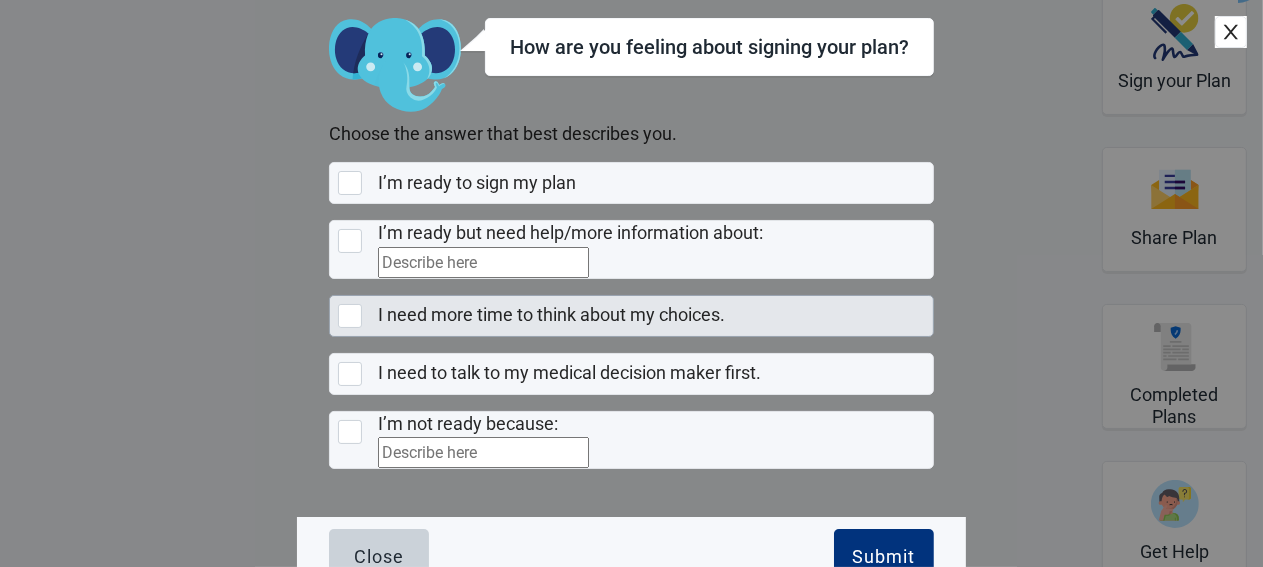 scroll, scrollTop: 103, scrollLeft: 0, axis: vertical 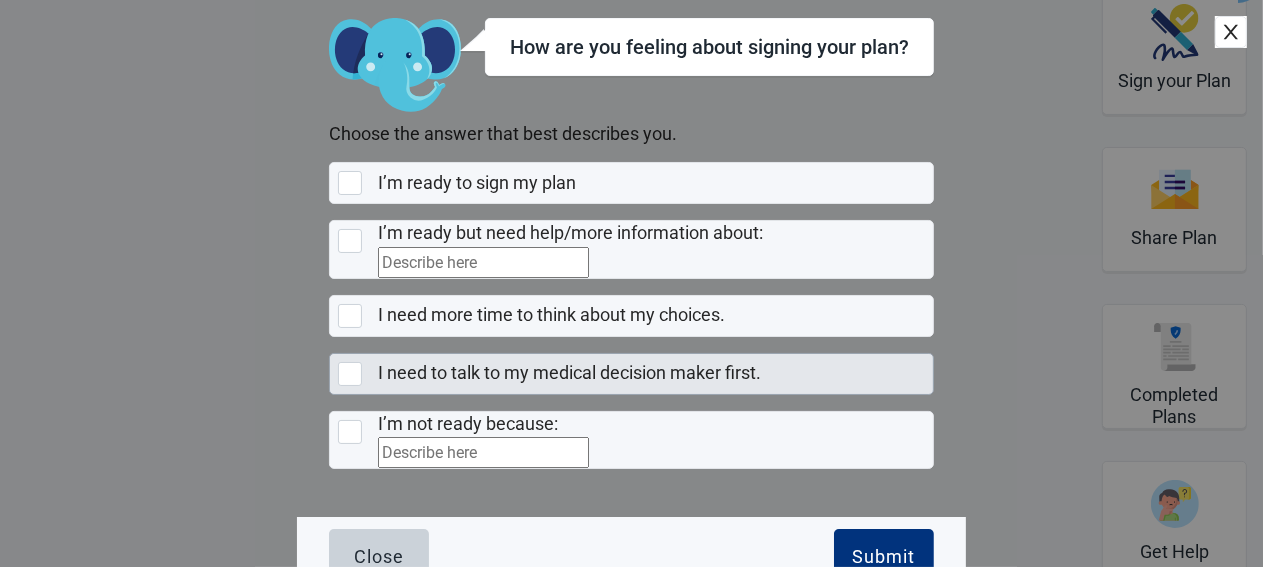 click at bounding box center (350, 374) 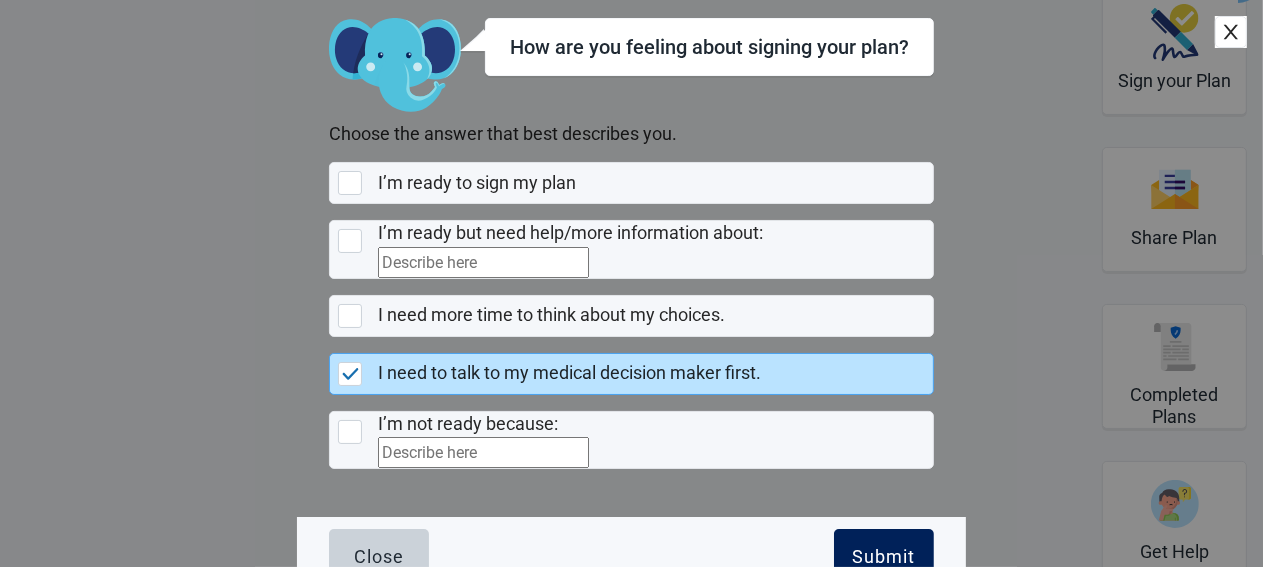 click on "Submit" at bounding box center (883, 557) 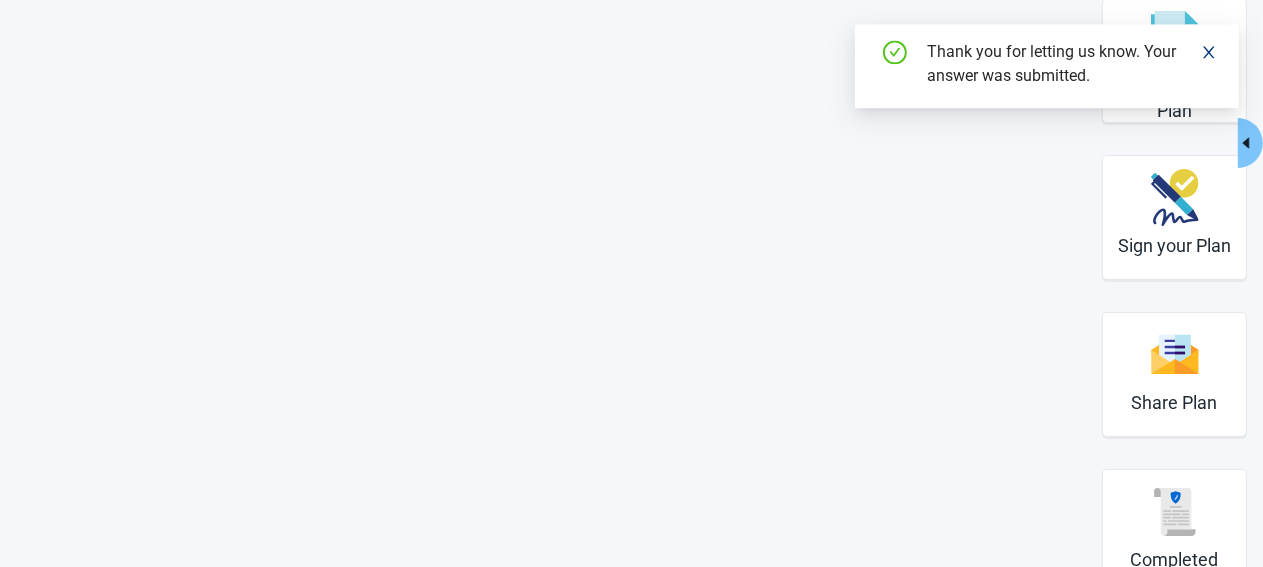 scroll, scrollTop: 0, scrollLeft: 0, axis: both 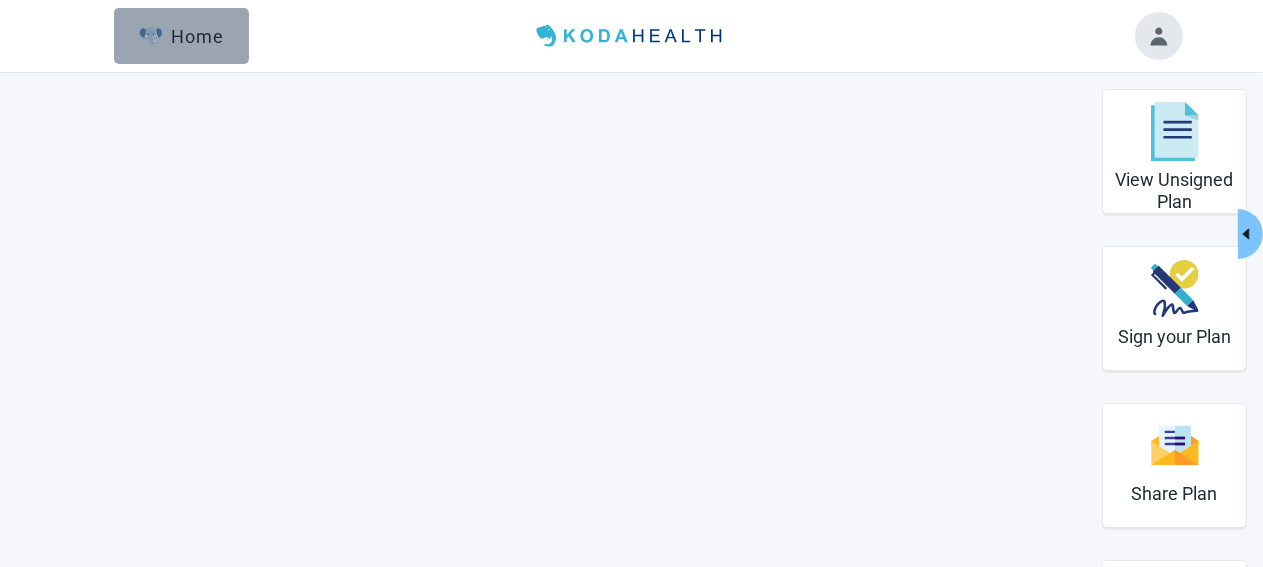 click on "Home" at bounding box center [182, 36] 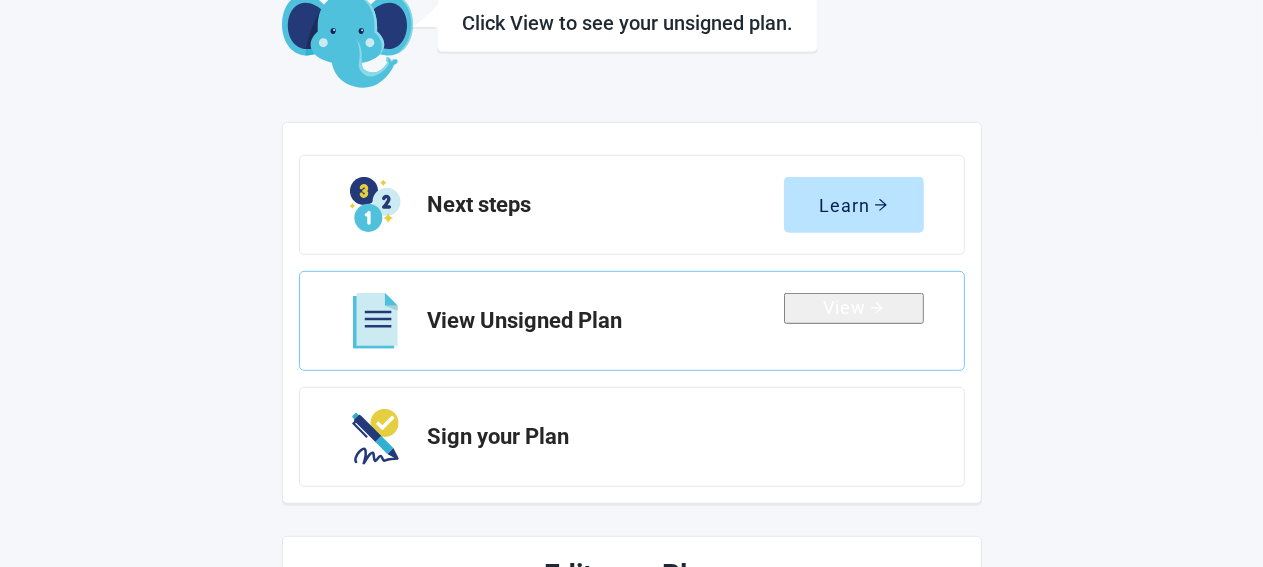 scroll, scrollTop: 908, scrollLeft: 0, axis: vertical 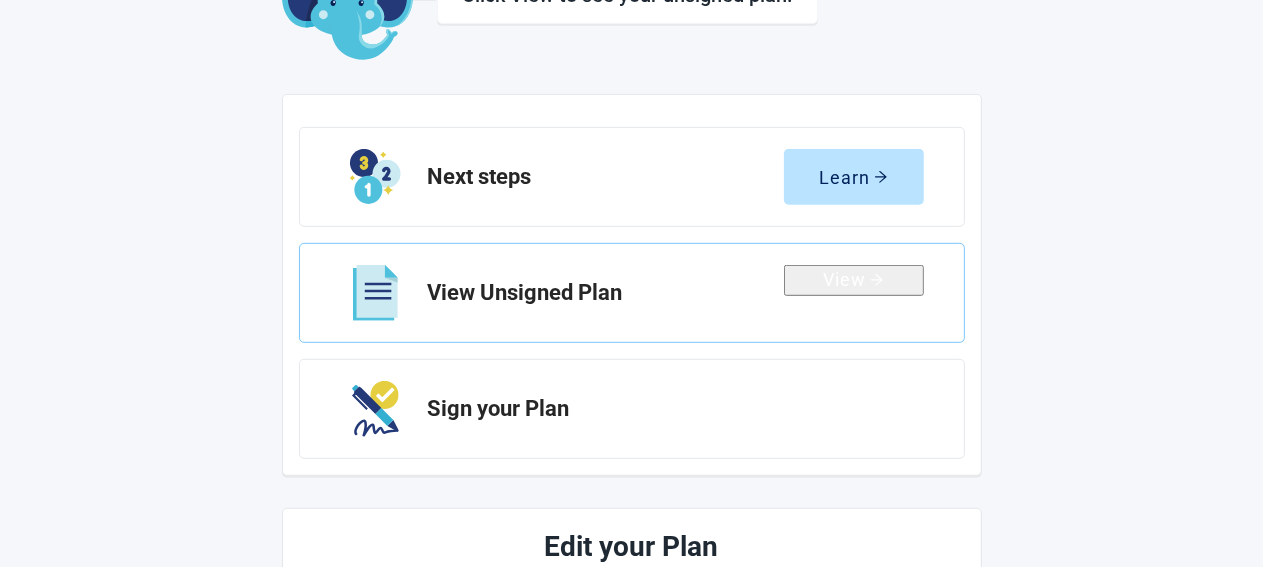 click on "Edit" at bounding box center (859, 1223) 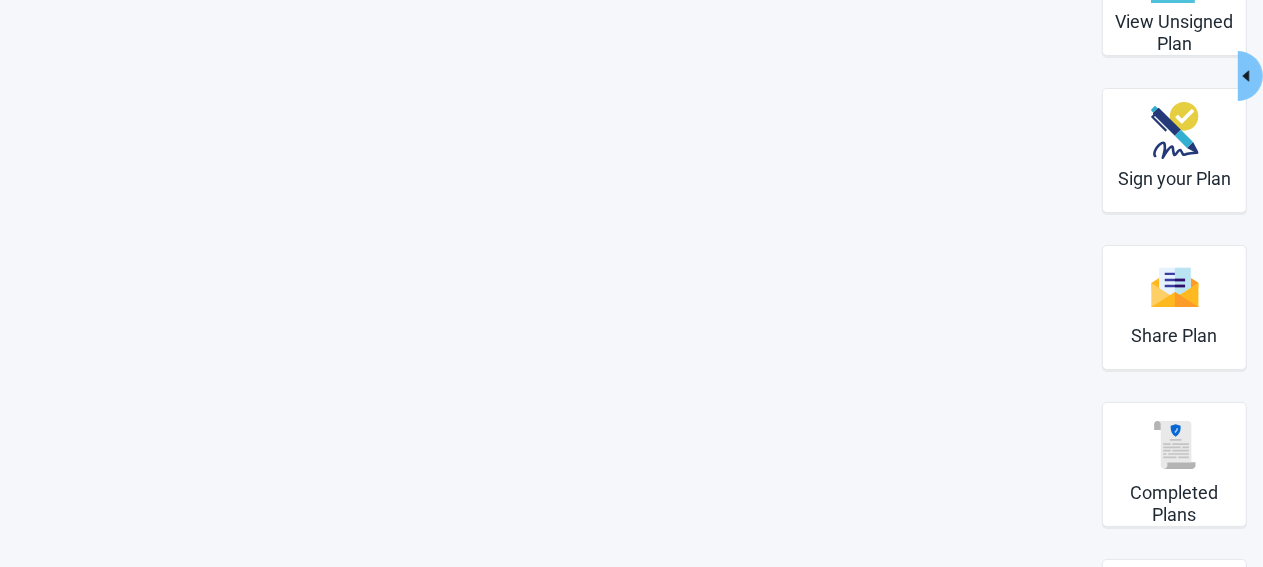 scroll, scrollTop: 257, scrollLeft: 0, axis: vertical 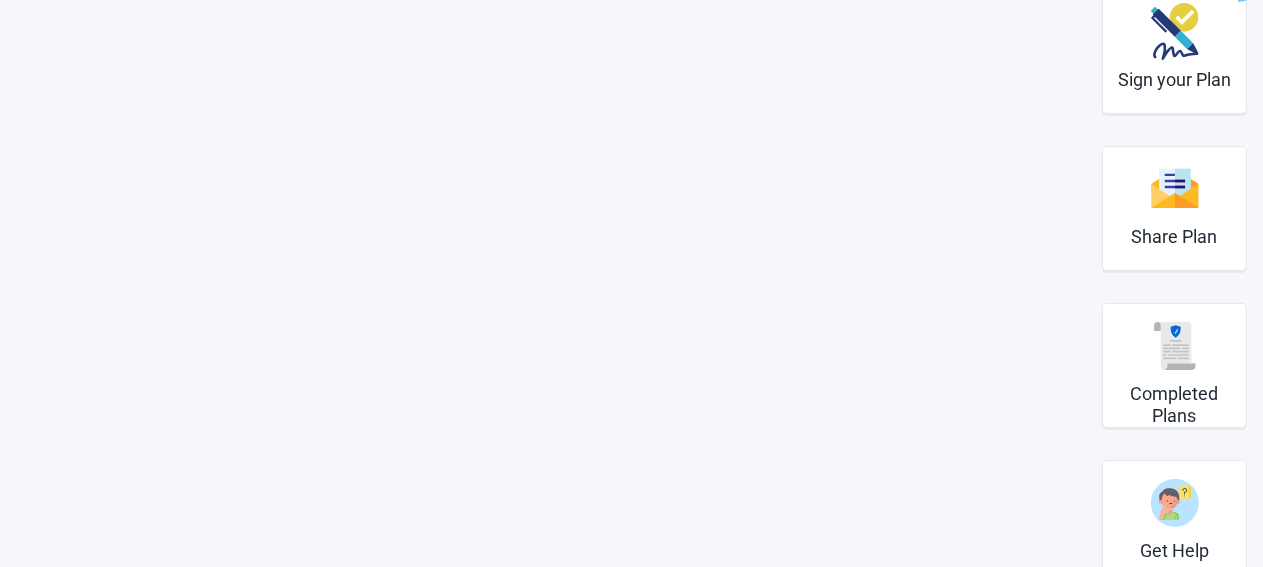 click on "Edit" at bounding box center [65, 1914] 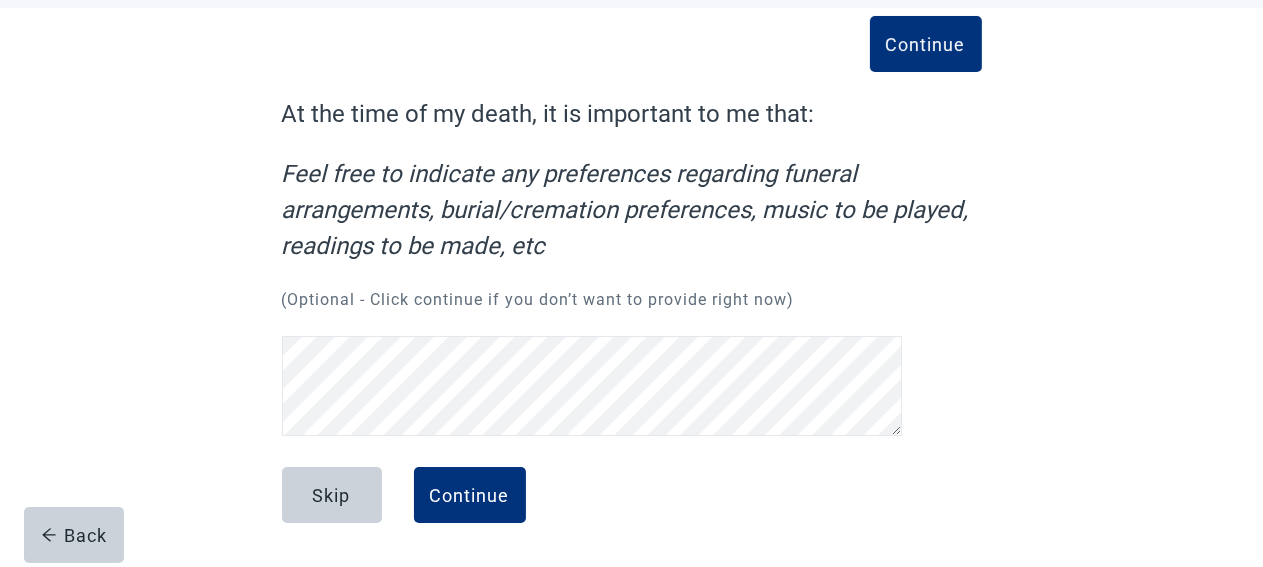 scroll, scrollTop: 37, scrollLeft: 0, axis: vertical 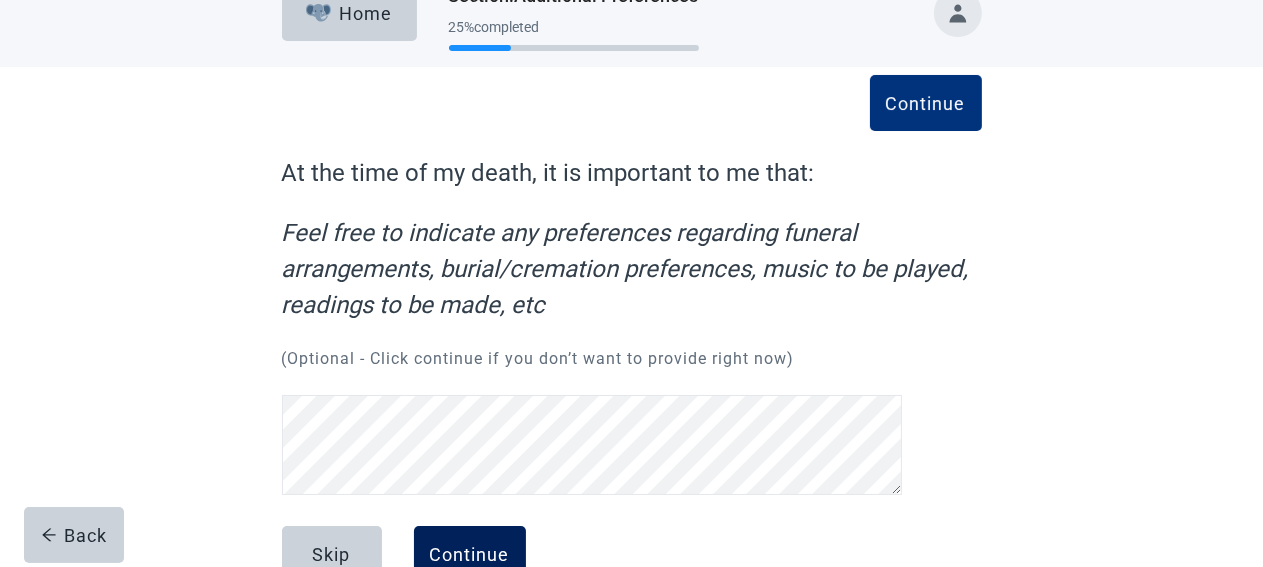 click on "Continue" at bounding box center (470, 554) 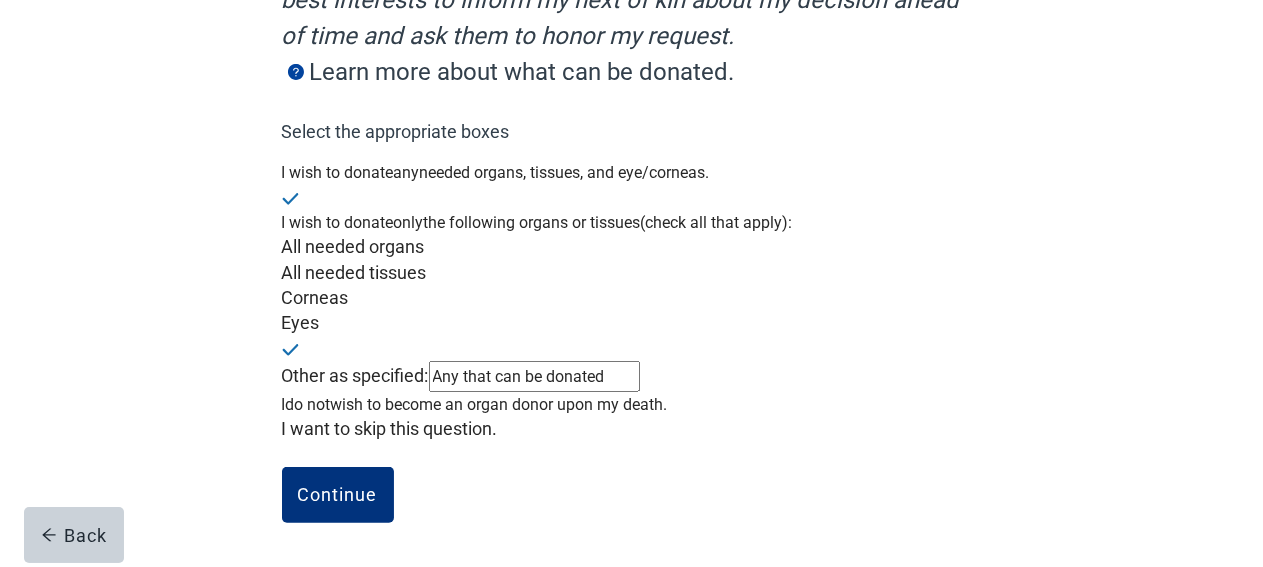 scroll, scrollTop: 662, scrollLeft: 0, axis: vertical 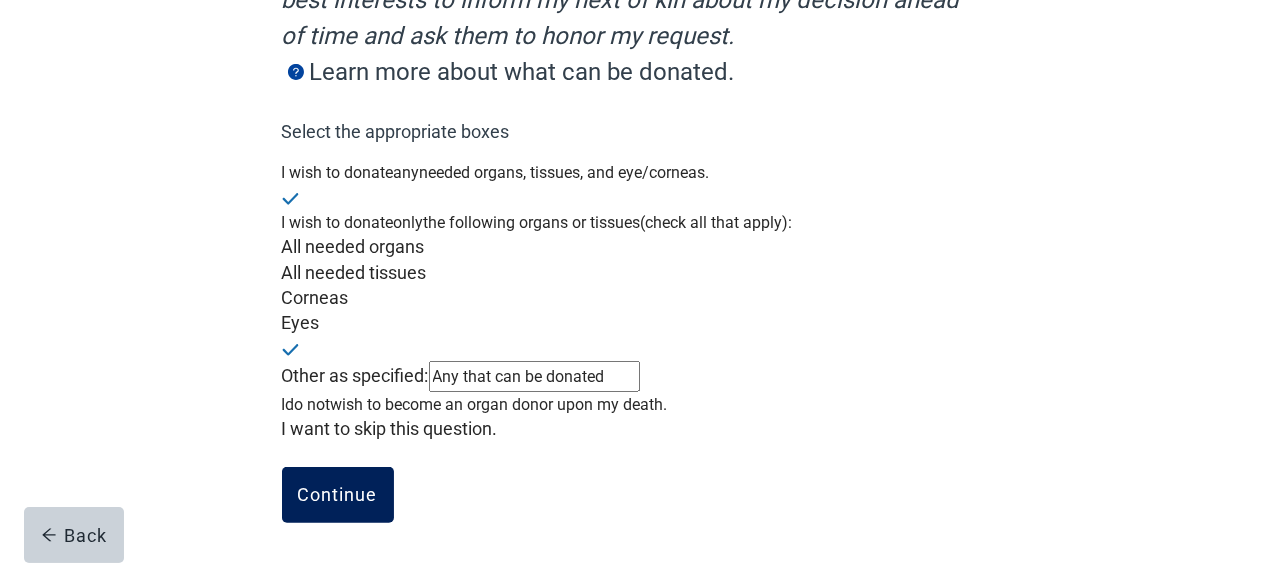 click on "Continue" at bounding box center [338, 495] 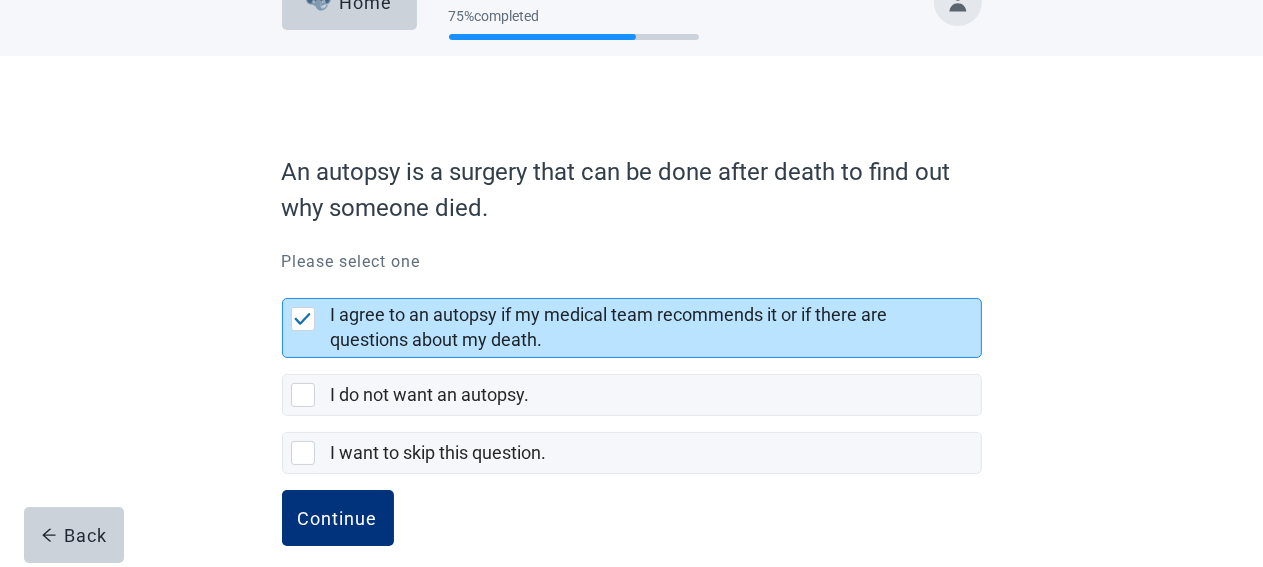 scroll, scrollTop: 69, scrollLeft: 0, axis: vertical 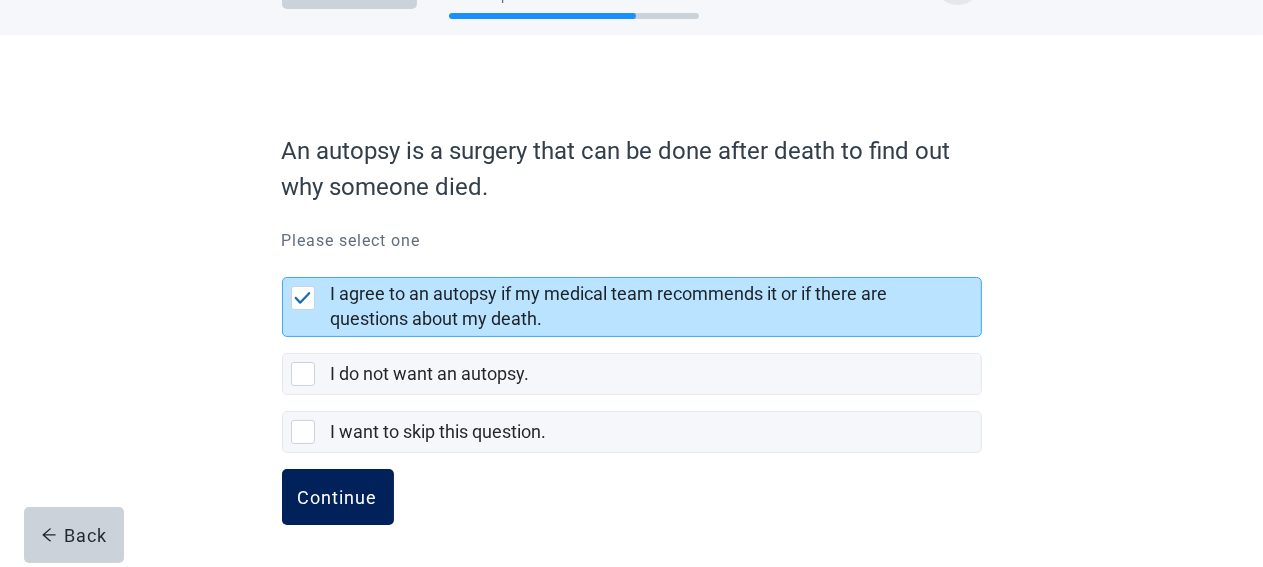 click on "Continue" at bounding box center [338, 497] 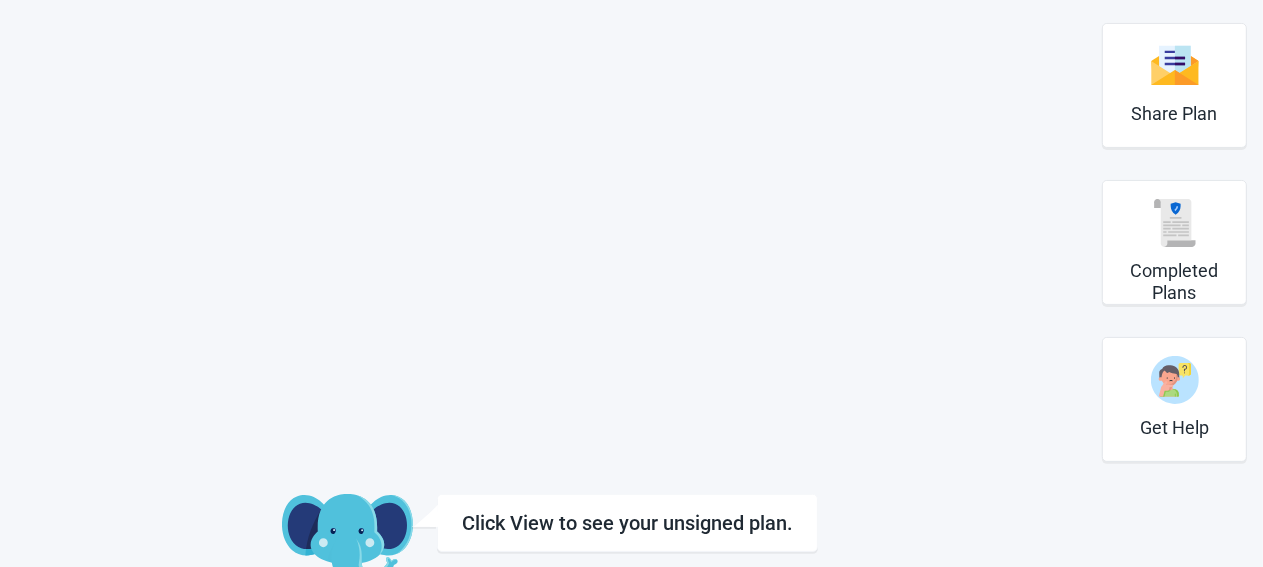 scroll, scrollTop: 0, scrollLeft: 0, axis: both 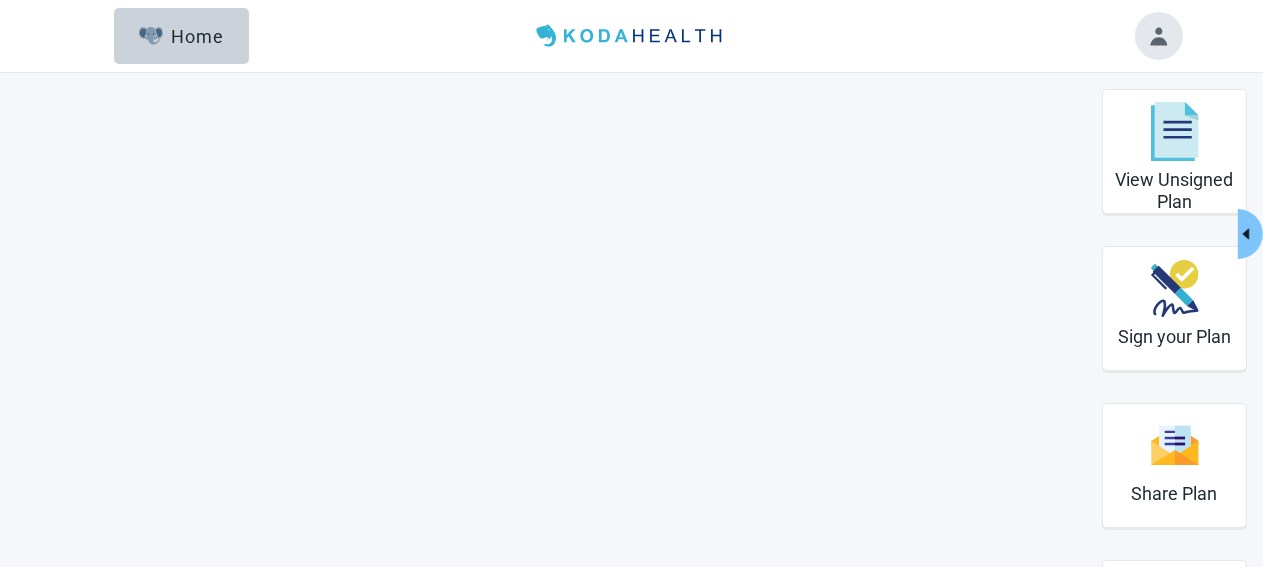click on "View" at bounding box center (853, 1188) 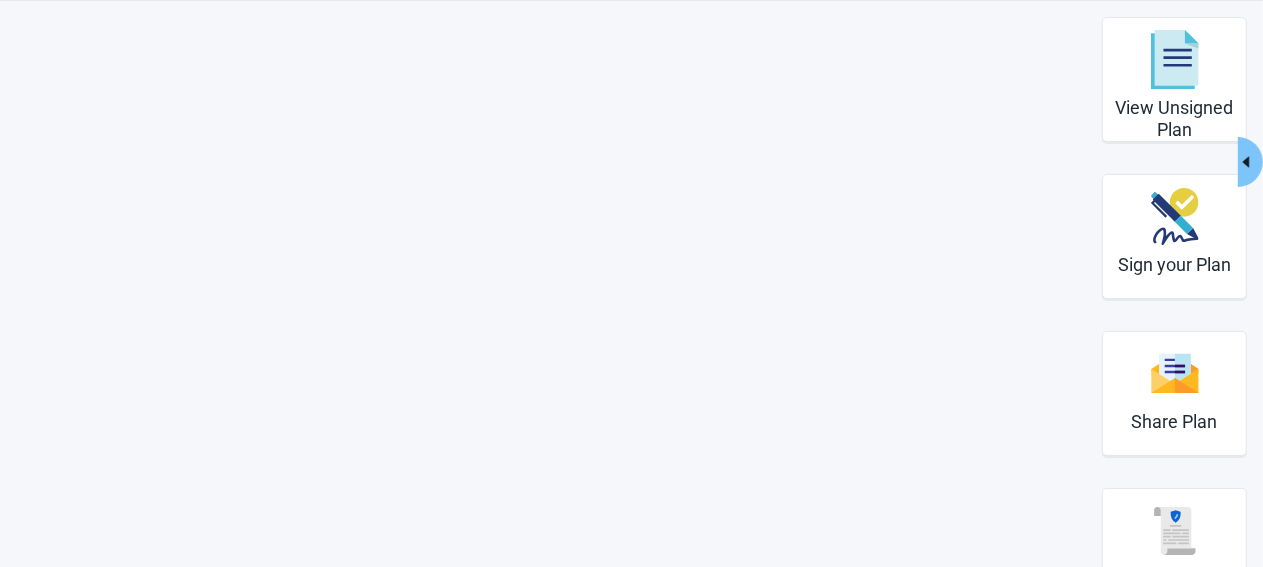 scroll, scrollTop: 2074, scrollLeft: 0, axis: vertical 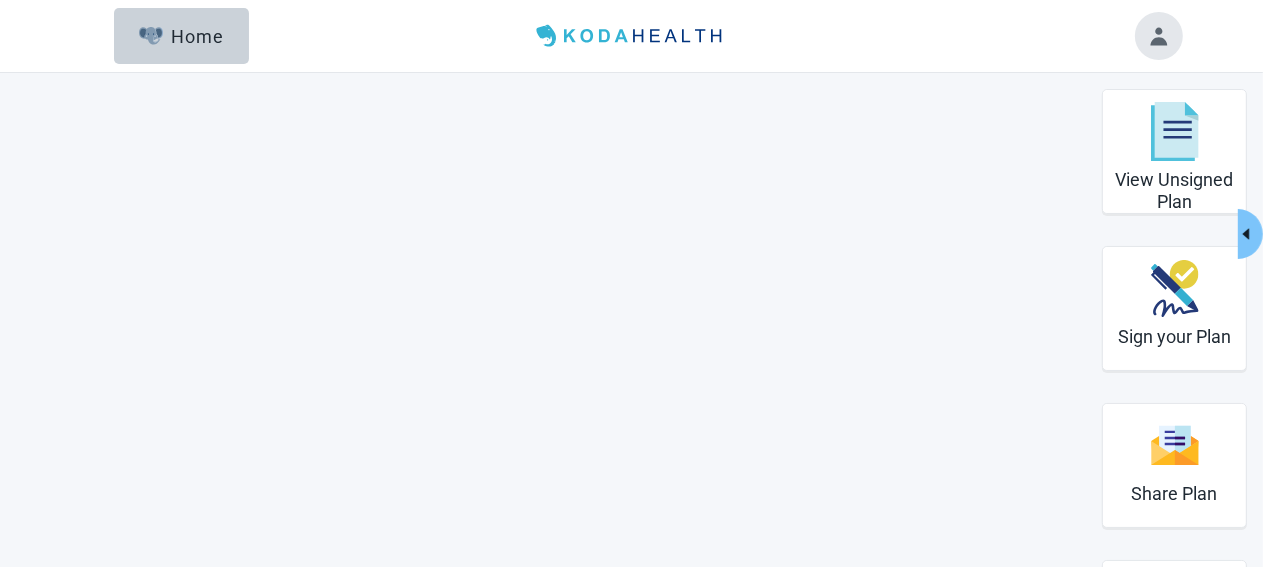 click at bounding box center [1159, 36] 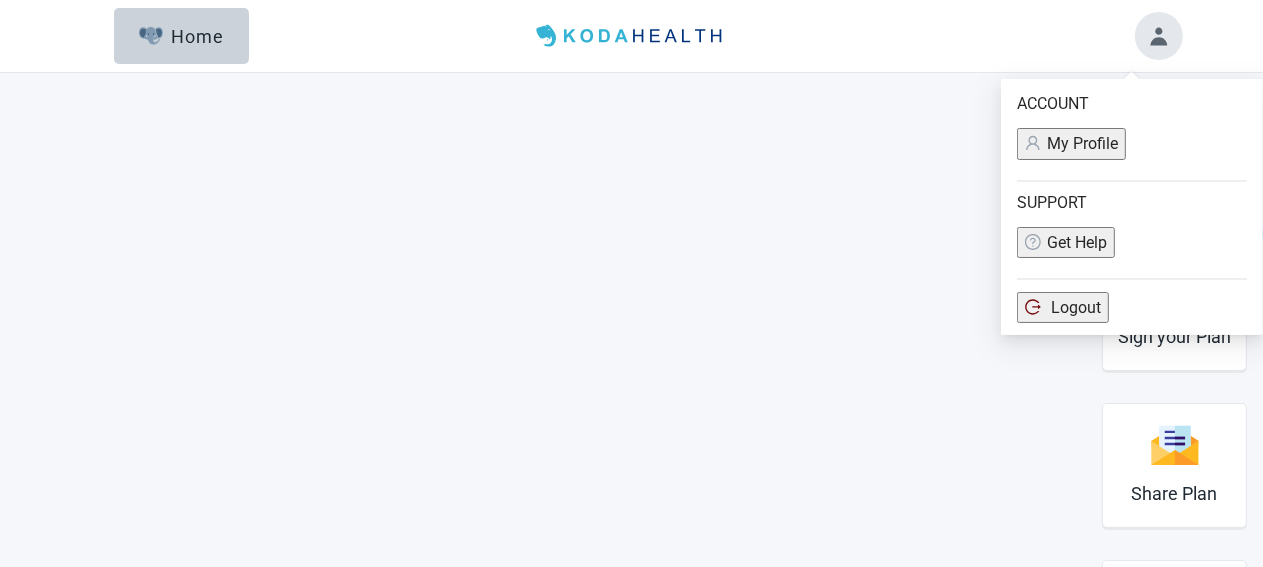 click on "Logout" at bounding box center [1063, 307] 